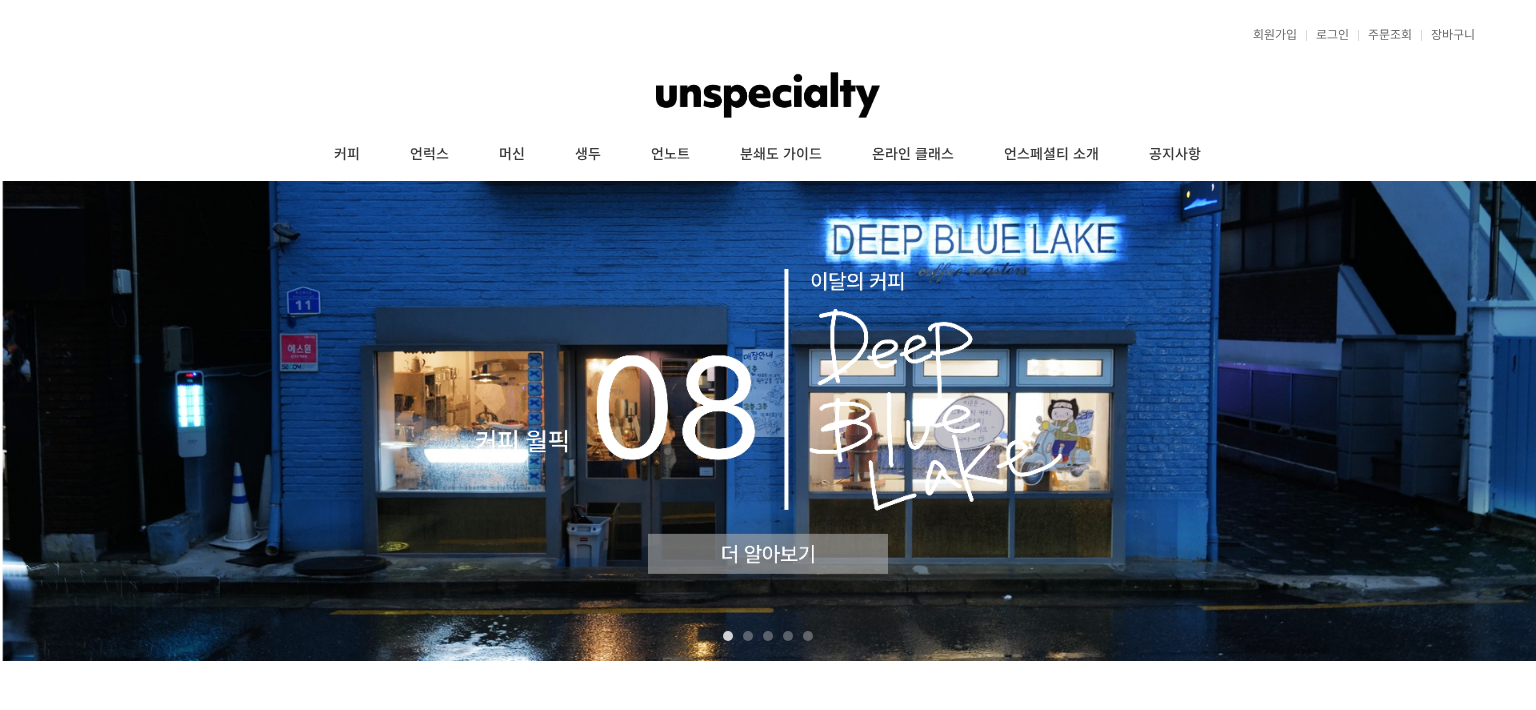 scroll, scrollTop: 0, scrollLeft: 0, axis: both 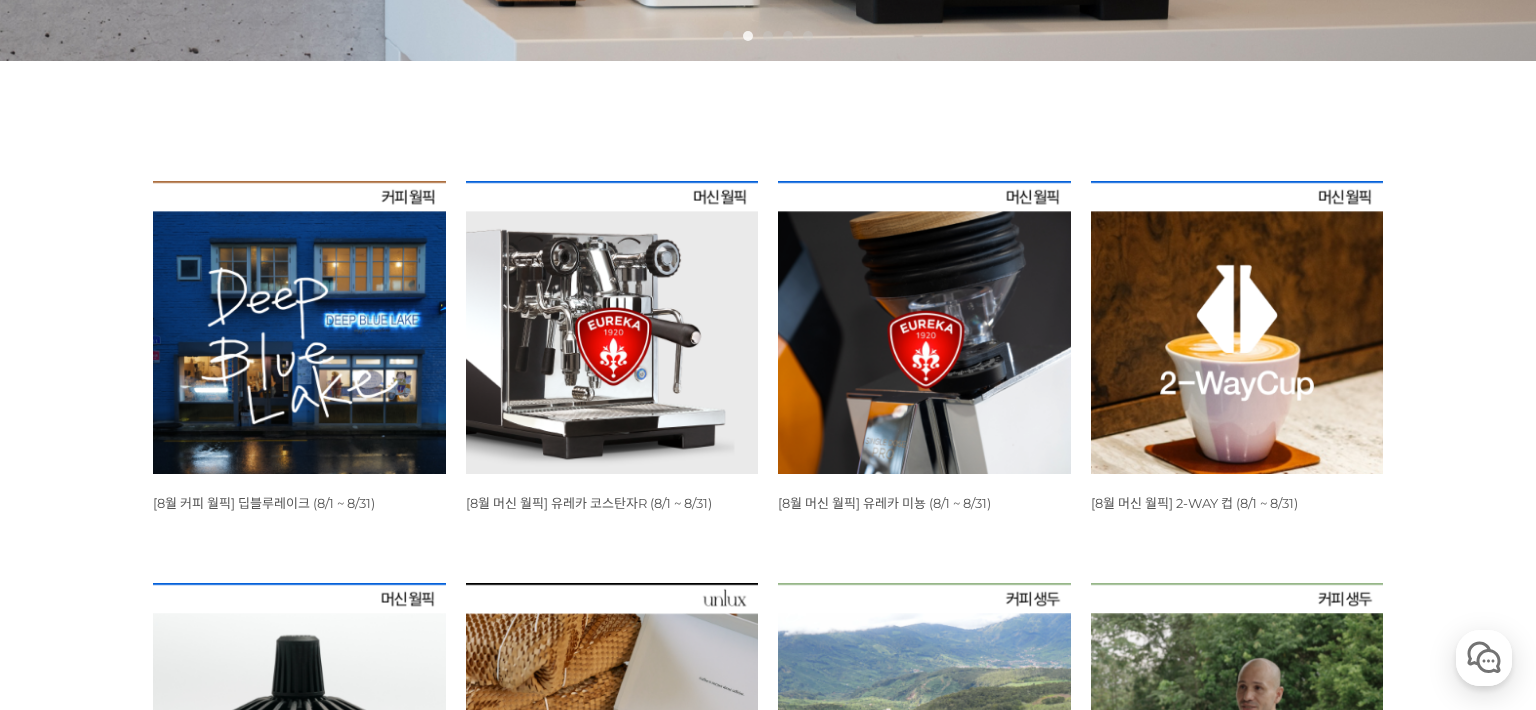click at bounding box center (299, 327) 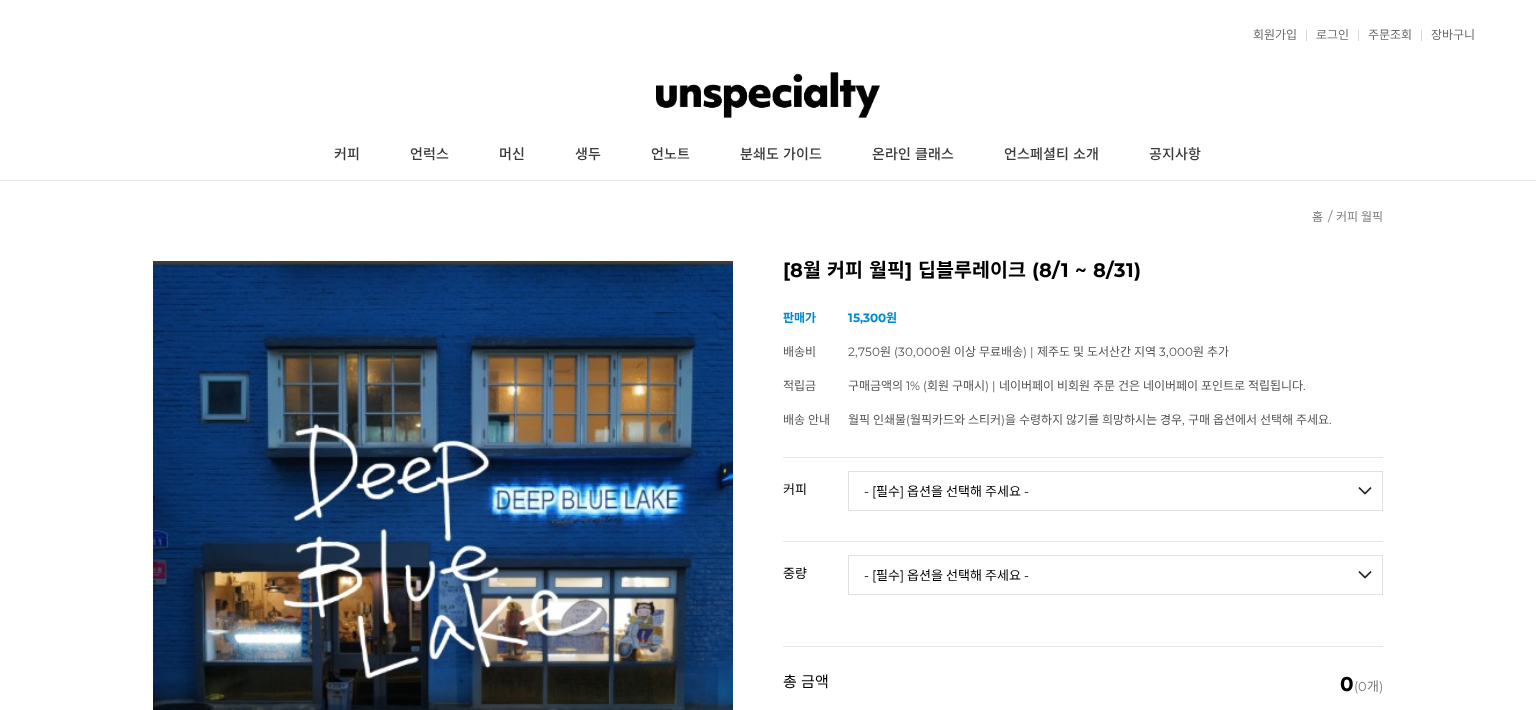 scroll, scrollTop: 0, scrollLeft: 0, axis: both 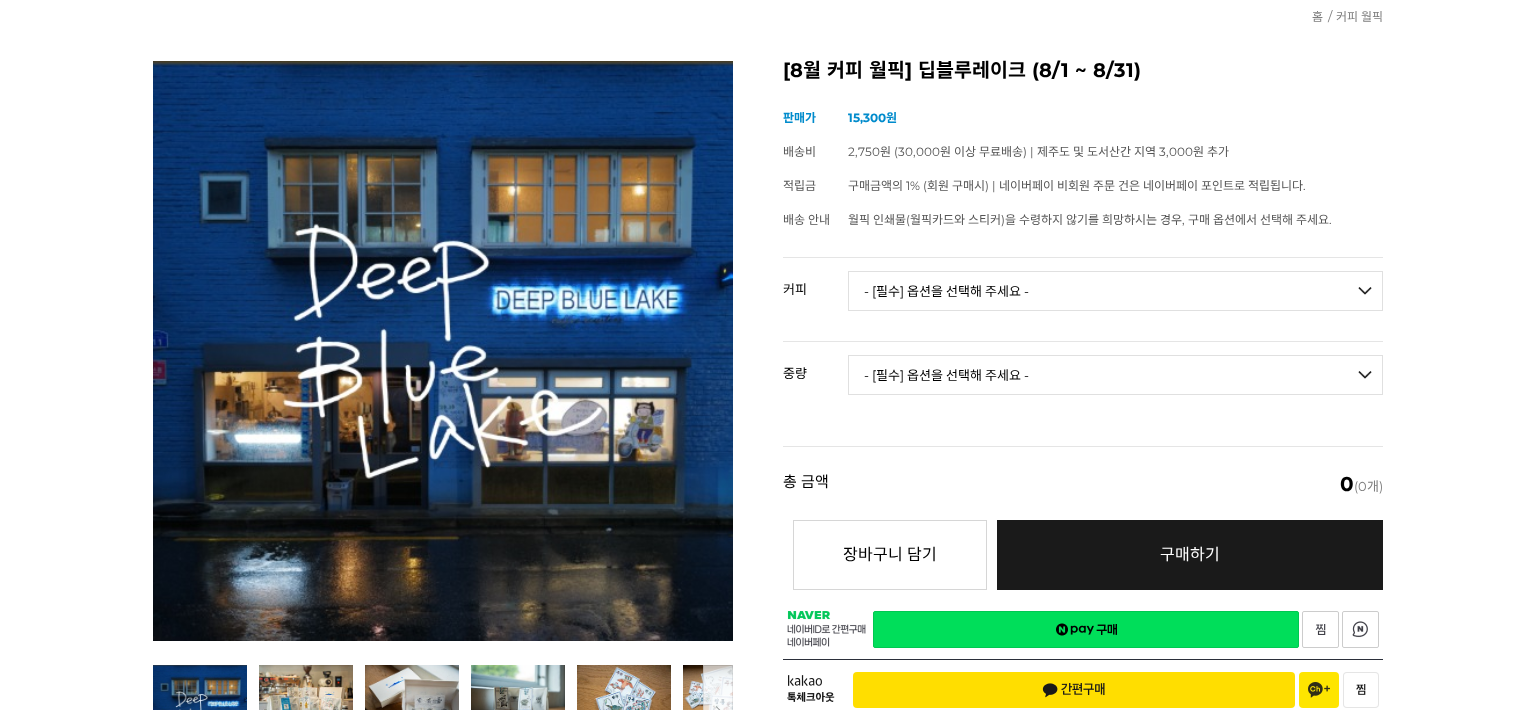 click on "- [필수] 옵션을 선택해 주세요 - ------------------- 언스페셜티 분쇄도 가이드 종이 (주문 1건당 최대 1개 제공) 월픽 인쇄물(월픽 카드와 스티커) 받지 않기 베르가못 현무 블랜딩 (언스페셜티 블렌드) 트리플베리 주작 블랜딩 (언스페셜티 블렌드) [8.6 오픈] 리치 청룡 블랜딩 (언스페셜티 블렌드) 딥 블랜딩 블루 블랜딩 다크딥 블랜딩 #1 에티오피아 예가체프 첼베사 디카페인 #2 콜롬비아 로스 노갈레스 디카페인 #3 에티오피아 알로 타미루 74158 무산소 내추럴 (288hr) #4 에티오피아 알로 타미루 미리가 워시드 #5 케냐 뚱구리 AA 워시드 [품절] #6 페루 엘 미라도르 데 산타로사 게이샤 워시드 #7 콜롬비아 엘 파라이소 리치 #8 콜롬비아 라 보헤미아 게이샤 워시드 [8.6 오픈] #23 에티오피아 시다마 벤사 두완초 74158 내추럴 #34 콜롬비아 엘 파라이소 게이샤 내추럴 [품절] 온더락 유리컵" at bounding box center [1115, 291] 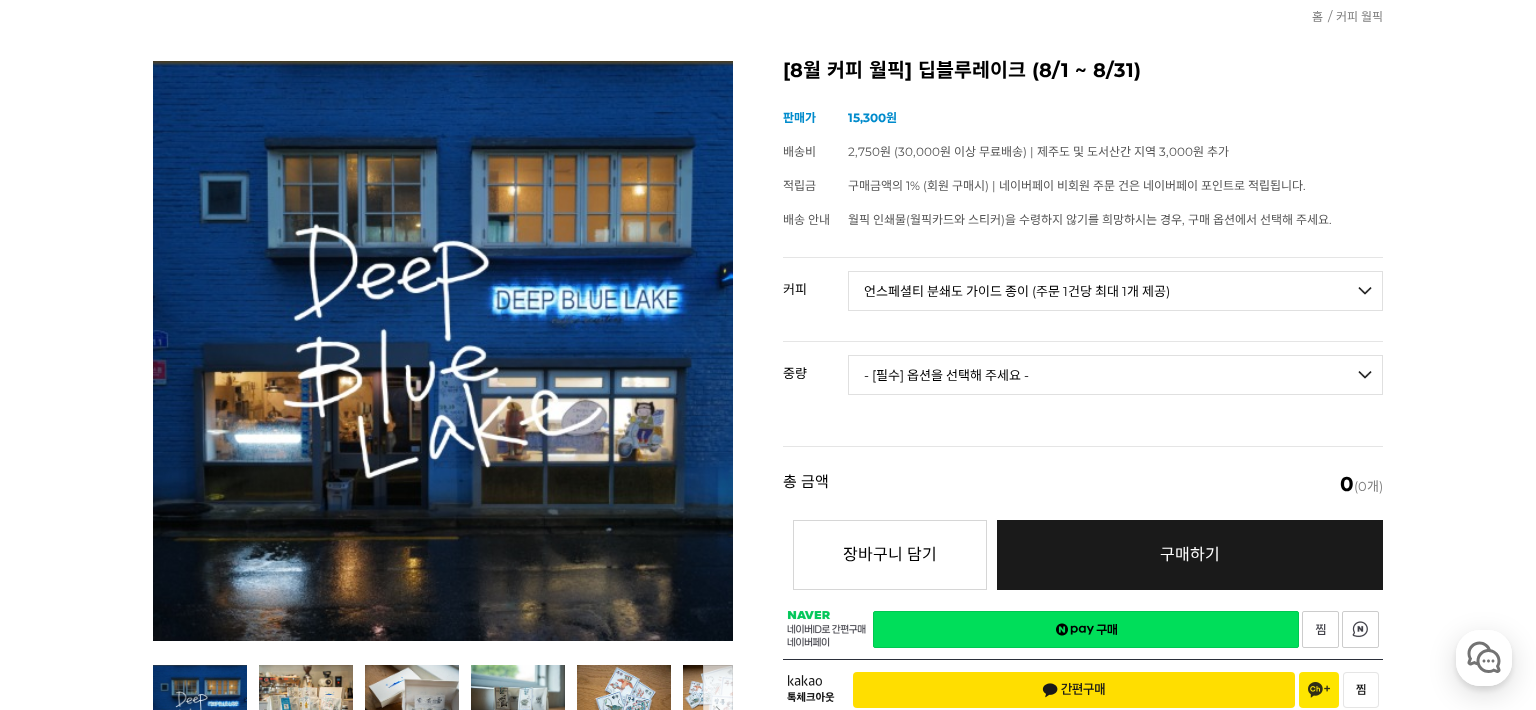click on "- [필수] 옵션을 선택해 주세요 - ------------------- 언스페셜티 분쇄도 가이드 종이 (주문 1건당 최대 1개 제공) 월픽 인쇄물(월픽 카드와 스티커) 받지 않기 베르가못 현무 블랜딩 (언스페셜티 블렌드) 트리플베리 주작 블랜딩 (언스페셜티 블렌드) [8.6 오픈] 리치 청룡 블랜딩 (언스페셜티 블렌드) 딥 블랜딩 블루 블랜딩 다크딥 블랜딩 #1 에티오피아 예가체프 첼베사 디카페인 #2 콜롬비아 로스 노갈레스 디카페인 #3 에티오피아 알로 타미루 74158 무산소 내추럴 (288hr) #4 에티오피아 알로 타미루 미리가 워시드 #5 케냐 뚱구리 AA 워시드 [품절] #6 페루 엘 미라도르 데 산타로사 게이샤 워시드 #7 콜롬비아 엘 파라이소 리치 #8 콜롬비아 라 보헤미아 게이샤 워시드 [8.6 오픈] #23 에티오피아 시다마 벤사 두완초 74158 내추럴 #34 콜롬비아 엘 파라이소 게이샤 내추럴 [품절] 온더락 유리컵" at bounding box center [1115, 291] 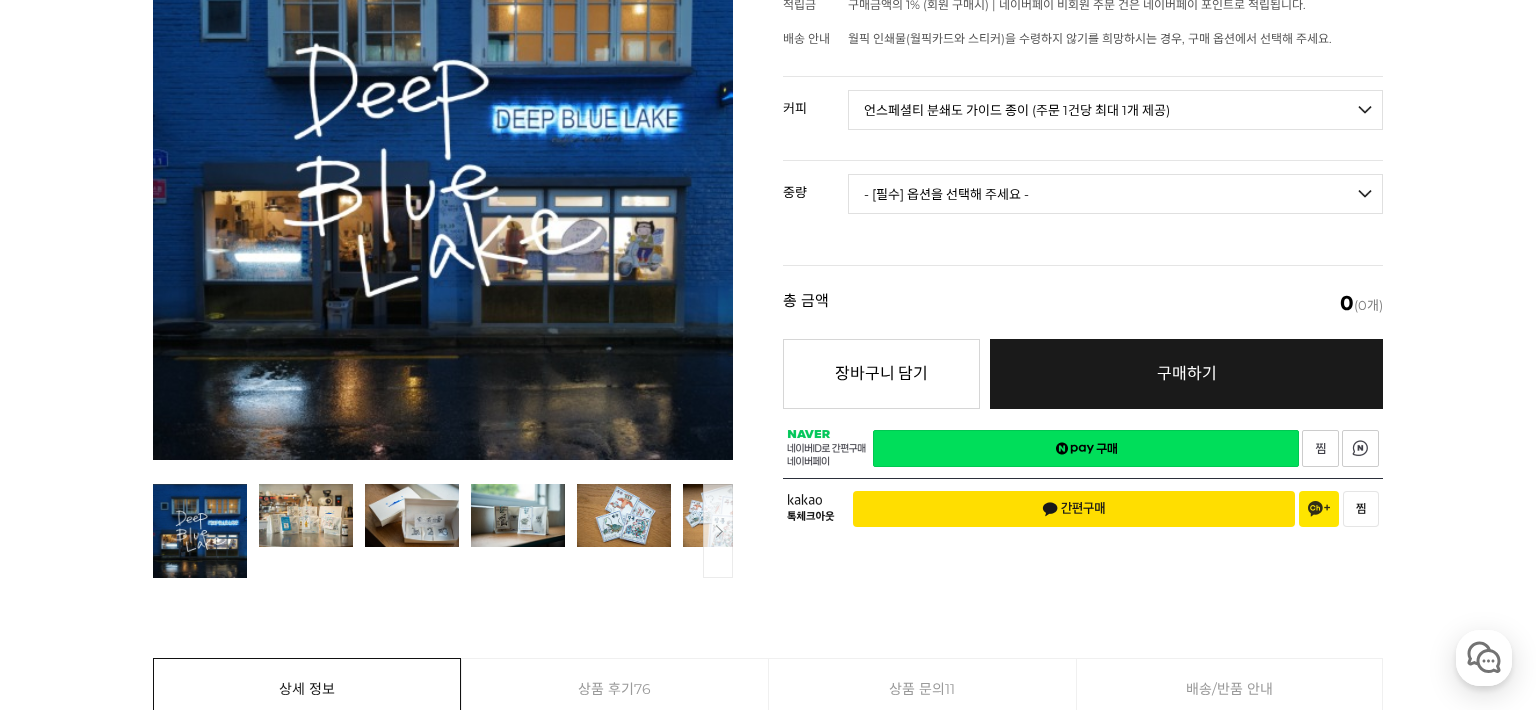 scroll, scrollTop: 200, scrollLeft: 0, axis: vertical 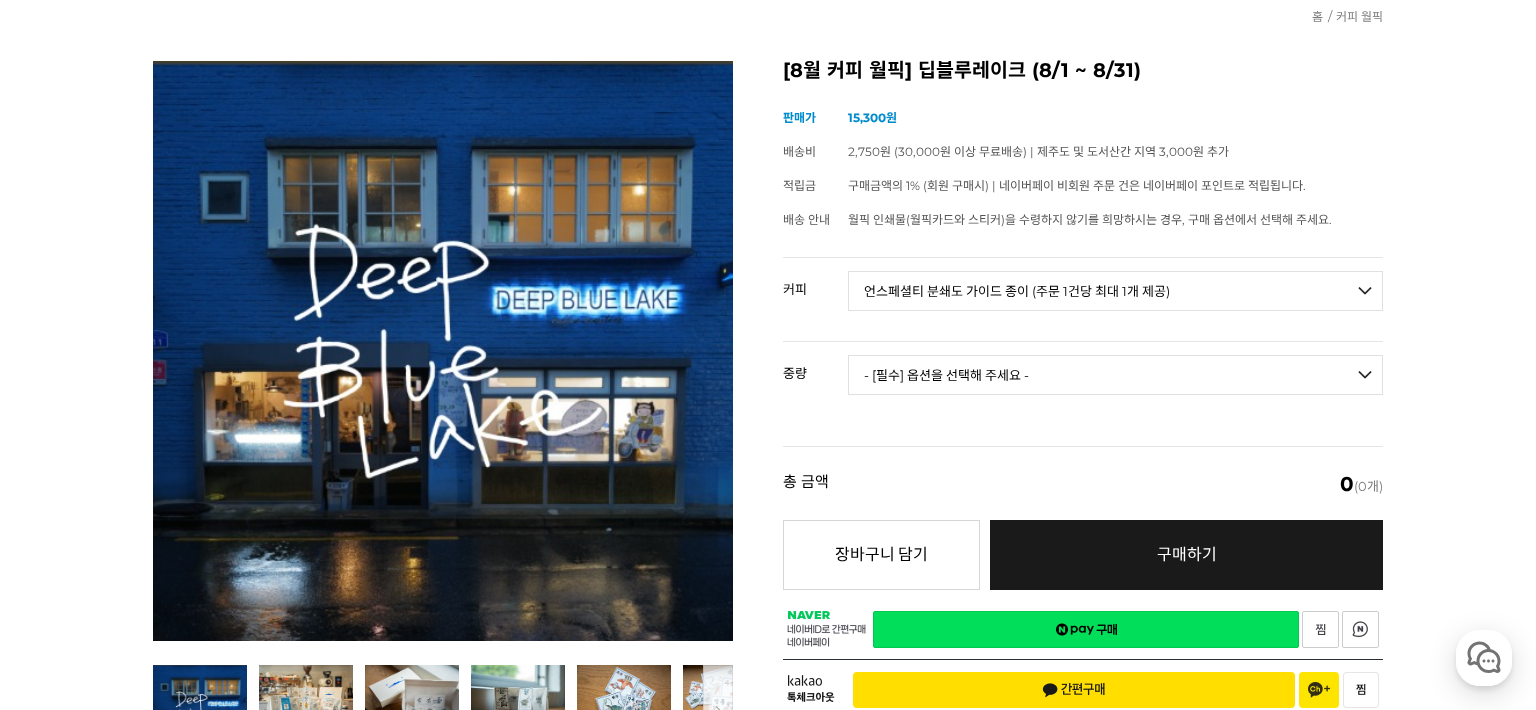 click on "- [필수] 옵션을 선택해 주세요 - ------------------- 언스페셜티 분쇄도 가이드 종이 (주문 1건당 최대 1개 제공) 월픽 인쇄물(월픽 카드와 스티커) 받지 않기 베르가못 현무 블랜딩 (언스페셜티 블렌드) 트리플베리 주작 블랜딩 (언스페셜티 블렌드) [8.6 오픈] 리치 청룡 블랜딩 (언스페셜티 블렌드) 딥 블랜딩 블루 블랜딩 다크딥 블랜딩 #1 에티오피아 예가체프 첼베사 디카페인 #2 콜롬비아 로스 노갈레스 디카페인 #3 에티오피아 알로 타미루 74158 무산소 내추럴 (288hr) #4 에티오피아 알로 타미루 미리가 워시드 #5 케냐 뚱구리 AA 워시드 [품절] #6 페루 엘 미라도르 데 산타로사 게이샤 워시드 #7 콜롬비아 엘 파라이소 리치 #8 콜롬비아 라 보헤미아 게이샤 워시드 [8.6 오픈] #23 에티오피아 시다마 벤사 두완초 74158 내추럴 #34 콜롬비아 엘 파라이소 게이샤 내추럴 [품절] 온더락 유리컵" at bounding box center (1115, 291) 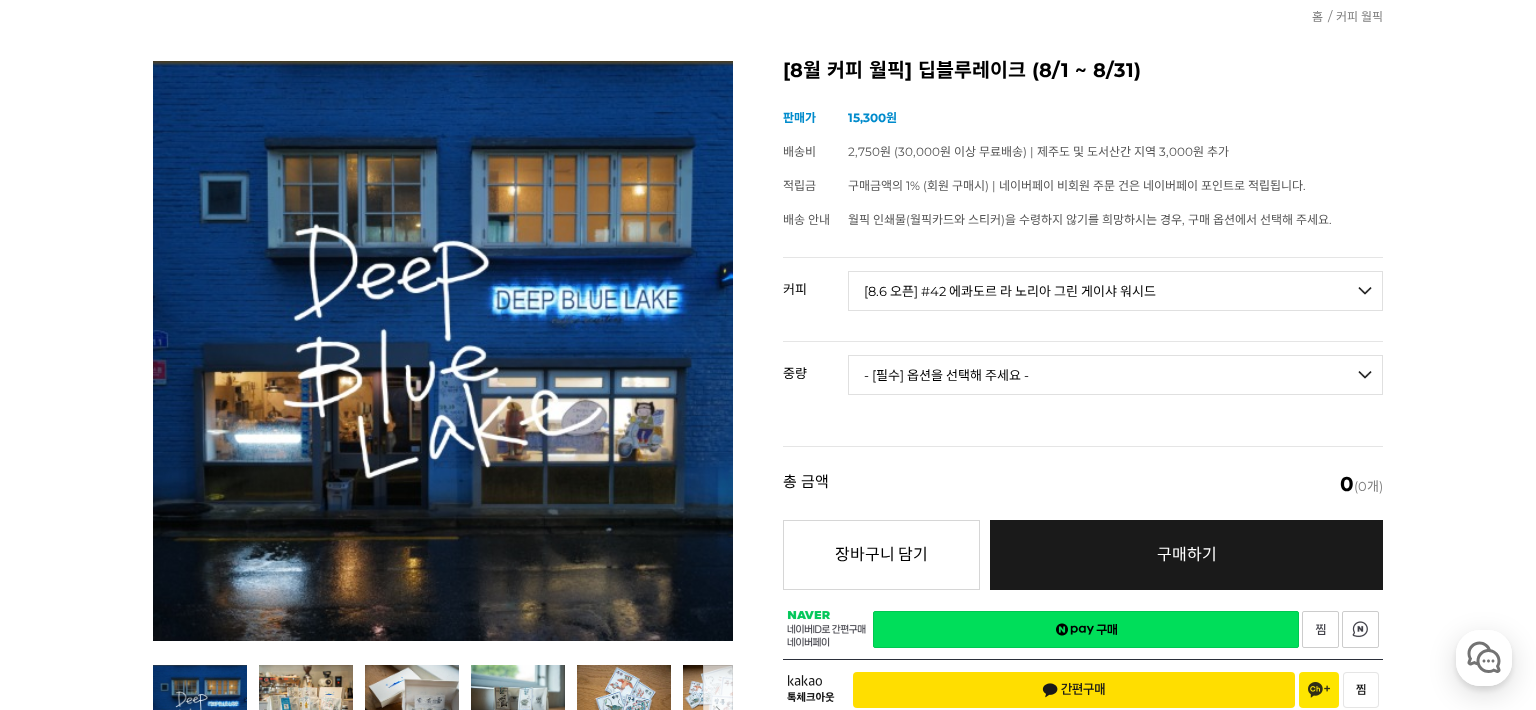 click on "- [필수] 옵션을 선택해 주세요 - ------------------- 언스페셜티 분쇄도 가이드 종이 (주문 1건당 최대 1개 제공) 월픽 인쇄물(월픽 카드와 스티커) 받지 않기 베르가못 현무 블랜딩 (언스페셜티 블렌드) 트리플베리 주작 블랜딩 (언스페셜티 블렌드) [8.6 오픈] 리치 청룡 블랜딩 (언스페셜티 블렌드) 딥 블랜딩 블루 블랜딩 다크딥 블랜딩 #1 에티오피아 예가체프 첼베사 디카페인 #2 콜롬비아 로스 노갈레스 디카페인 #3 에티오피아 알로 타미루 74158 무산소 내추럴 (288hr) #4 에티오피아 알로 타미루 미리가 워시드 #5 케냐 뚱구리 AA 워시드 [품절] #6 페루 엘 미라도르 데 산타로사 게이샤 워시드 #7 콜롬비아 엘 파라이소 리치 #8 콜롬비아 라 보헤미아 게이샤 워시드 [8.6 오픈] #23 에티오피아 시다마 벤사 두완초 74158 내추럴 #34 콜롬비아 엘 파라이소 게이샤 내추럴 [품절] 온더락 유리컵" at bounding box center (1115, 291) 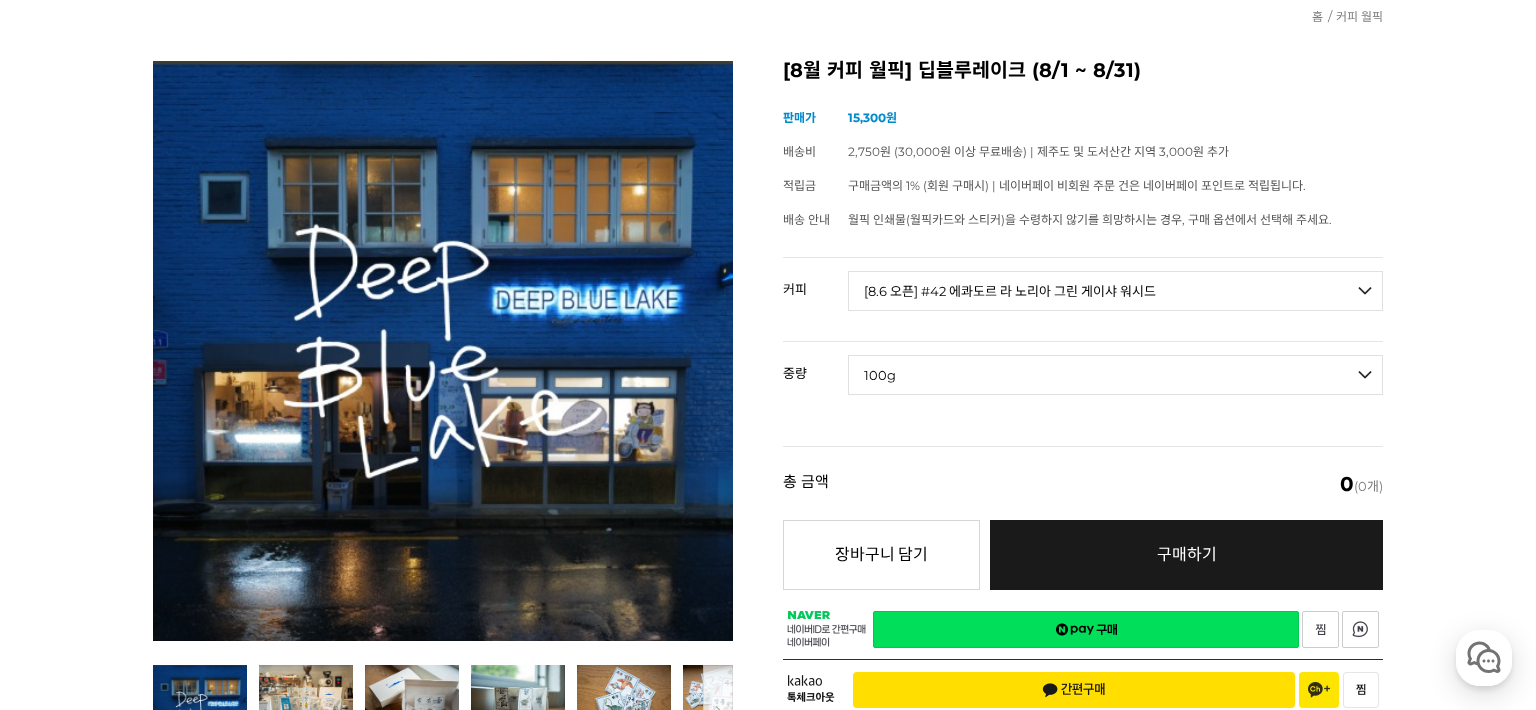 click on "- [필수] 옵션을 선택해 주세요 - ------------------- 100g" at bounding box center [1115, 375] 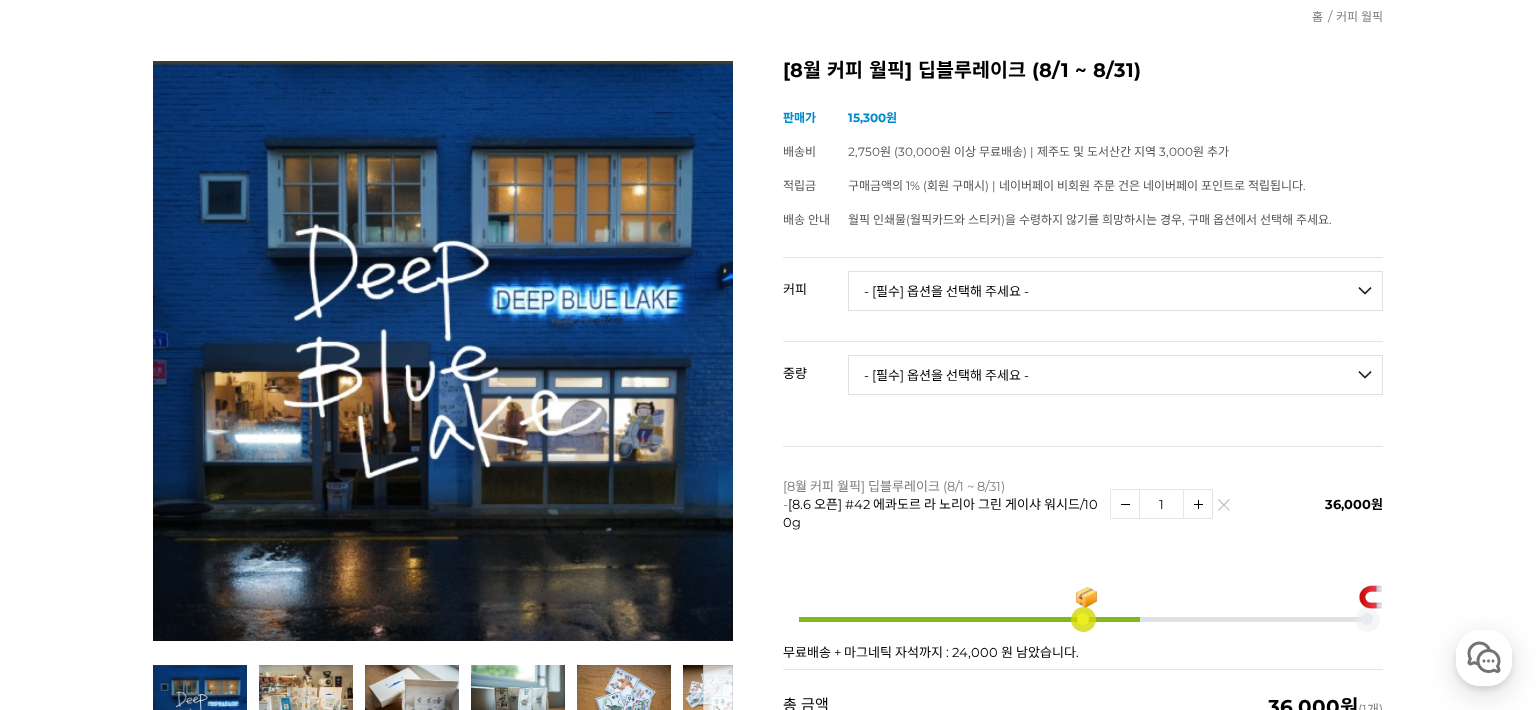 click at bounding box center [1223, 509] 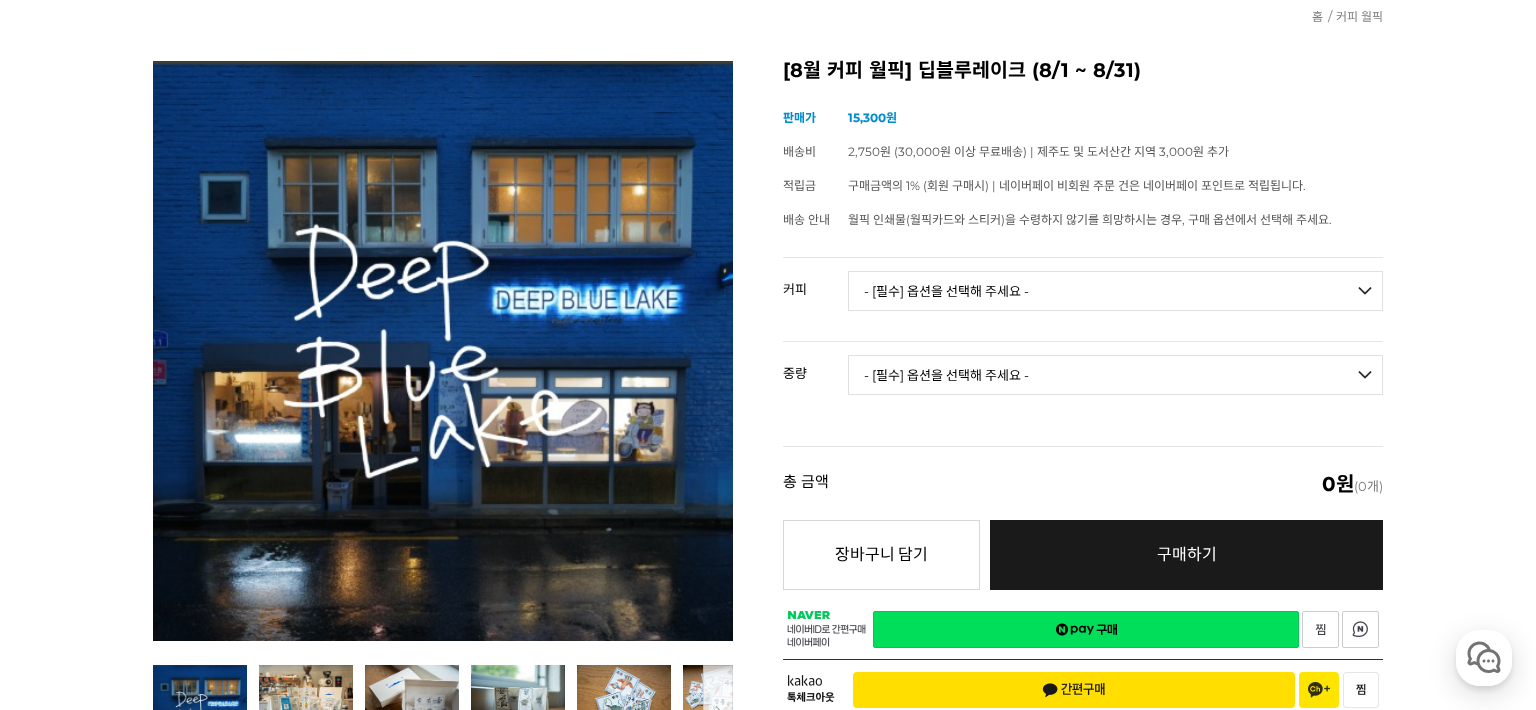 click on "- [필수] 옵션을 선택해 주세요 - ------------------- 언스페셜티 분쇄도 가이드 종이 (주문 1건당 최대 1개 제공) 월픽 인쇄물(월픽 카드와 스티커) 받지 않기 베르가못 현무 블랜딩 (언스페셜티 블렌드) 트리플베리 주작 블랜딩 (언스페셜티 블렌드) [8.6 오픈] 리치 청룡 블랜딩 (언스페셜티 블렌드) 딥 블랜딩 블루 블랜딩 다크딥 블랜딩 #1 에티오피아 예가체프 첼베사 디카페인 #2 콜롬비아 로스 노갈레스 디카페인 #3 에티오피아 알로 타미루 74158 무산소 내추럴 (288hr) #4 에티오피아 알로 타미루 미리가 워시드 #5 케냐 뚱구리 AA 워시드 [품절] #6 페루 엘 미라도르 데 산타로사 게이샤 워시드 #7 콜롬비아 엘 파라이소 리치 #8 콜롬비아 라 보헤미아 게이샤 워시드 [8.6 오픈] #23 에티오피아 시다마 벤사 두완초 74158 내추럴 #34 콜롬비아 엘 파라이소 게이샤 내추럴 [품절] 온더락 유리컵" at bounding box center [1115, 291] 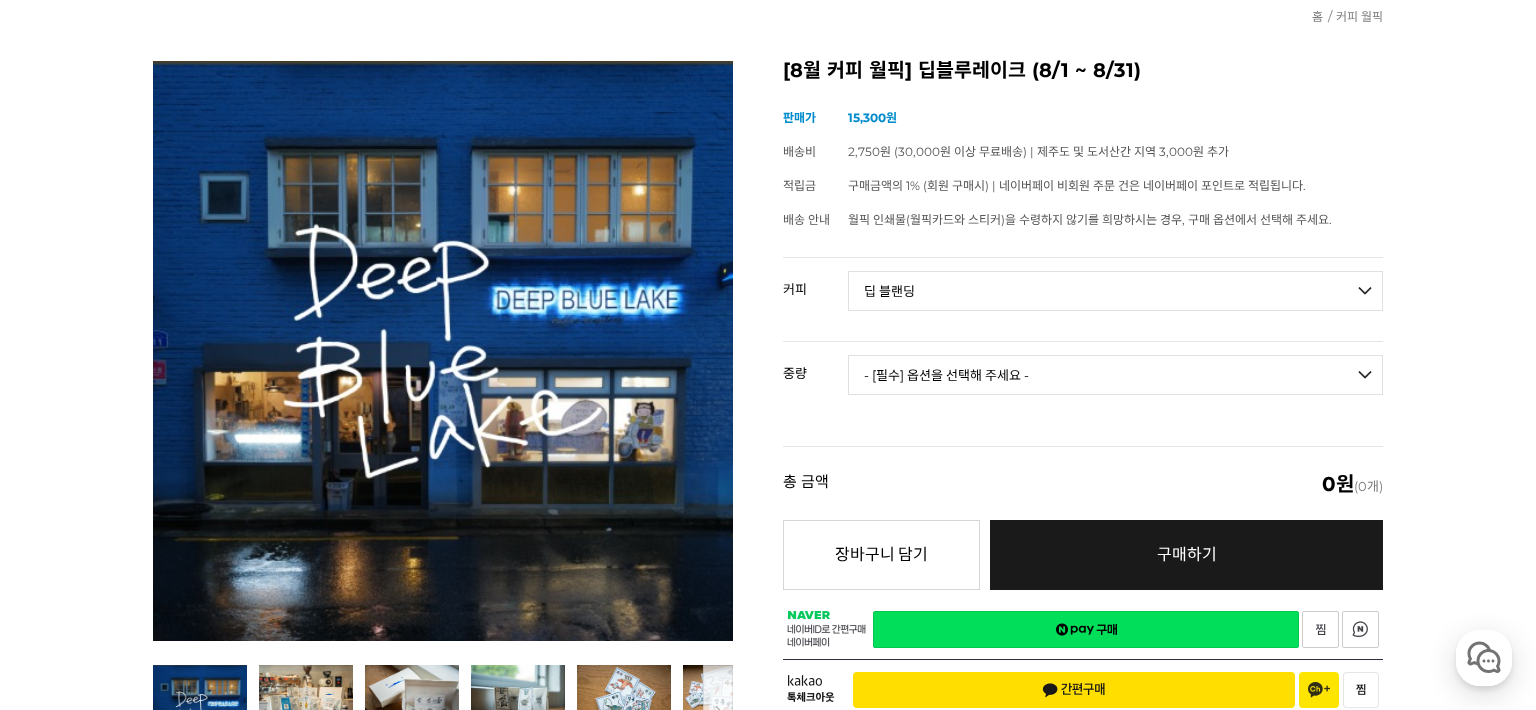 click on "- [필수] 옵션을 선택해 주세요 - ------------------- 언스페셜티 분쇄도 가이드 종이 (주문 1건당 최대 1개 제공) 월픽 인쇄물(월픽 카드와 스티커) 받지 않기 베르가못 현무 블랜딩 (언스페셜티 블렌드) 트리플베리 주작 블랜딩 (언스페셜티 블렌드) [8.6 오픈] 리치 청룡 블랜딩 (언스페셜티 블렌드) 딥 블랜딩 블루 블랜딩 다크딥 블랜딩 #1 에티오피아 예가체프 첼베사 디카페인 #2 콜롬비아 로스 노갈레스 디카페인 #3 에티오피아 알로 타미루 74158 무산소 내추럴 (288hr) #4 에티오피아 알로 타미루 미리가 워시드 #5 케냐 뚱구리 AA 워시드 [품절] #6 페루 엘 미라도르 데 산타로사 게이샤 워시드 #7 콜롬비아 엘 파라이소 리치 #8 콜롬비아 라 보헤미아 게이샤 워시드 [8.6 오픈] #23 에티오피아 시다마 벤사 두완초 74158 내추럴 #34 콜롬비아 엘 파라이소 게이샤 내추럴 [품절] 온더락 유리컵" at bounding box center (1115, 291) 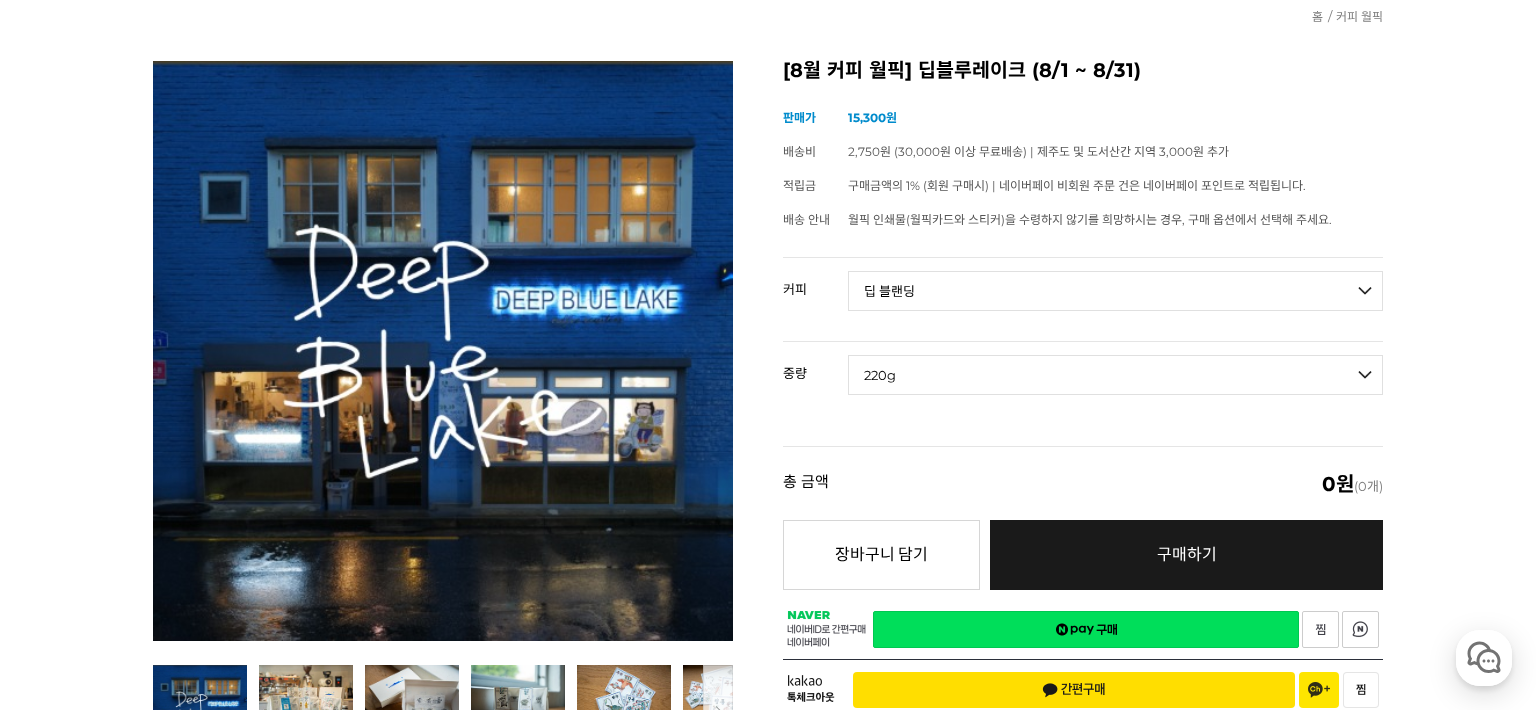 click on "- [필수] 옵션을 선택해 주세요 - ------------------- 220g 500g 1kg" at bounding box center (1115, 375) 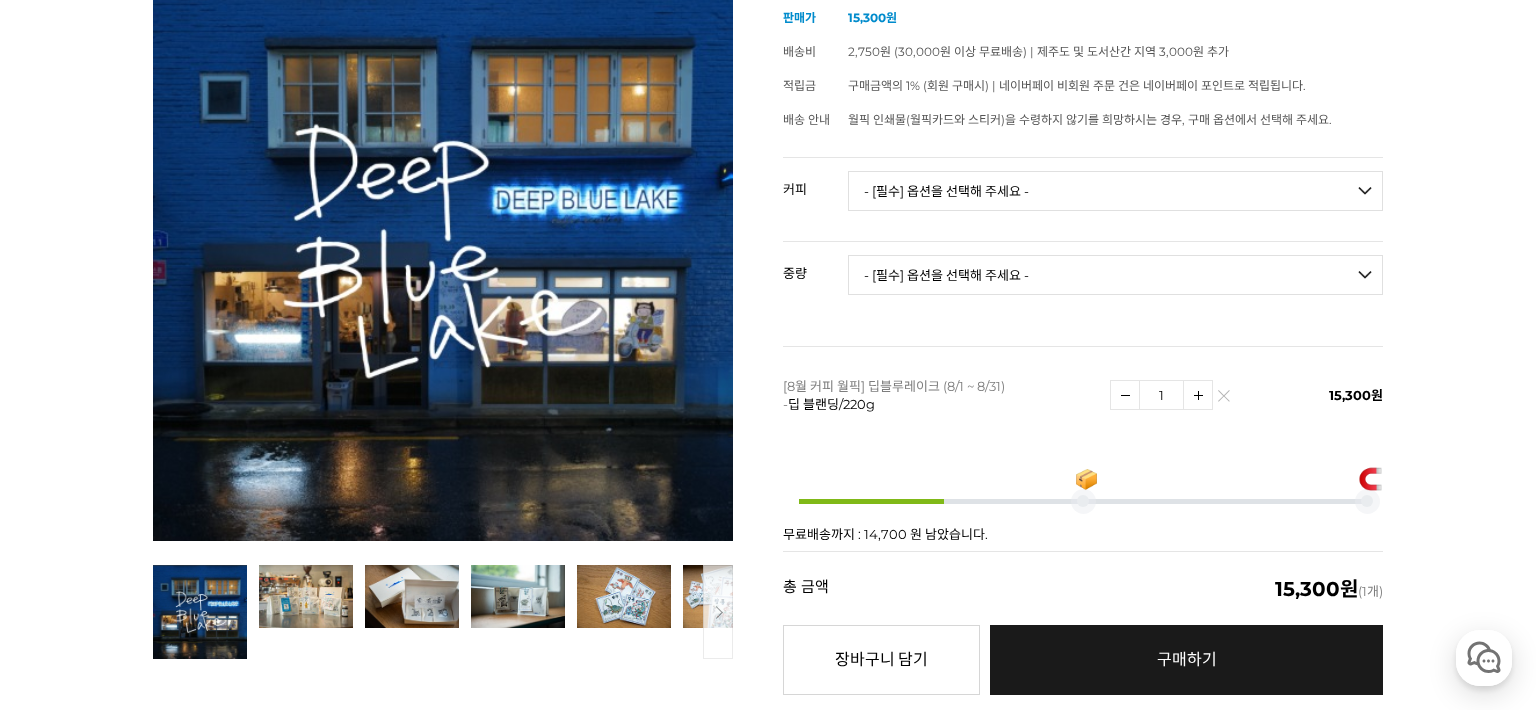 scroll, scrollTop: 200, scrollLeft: 0, axis: vertical 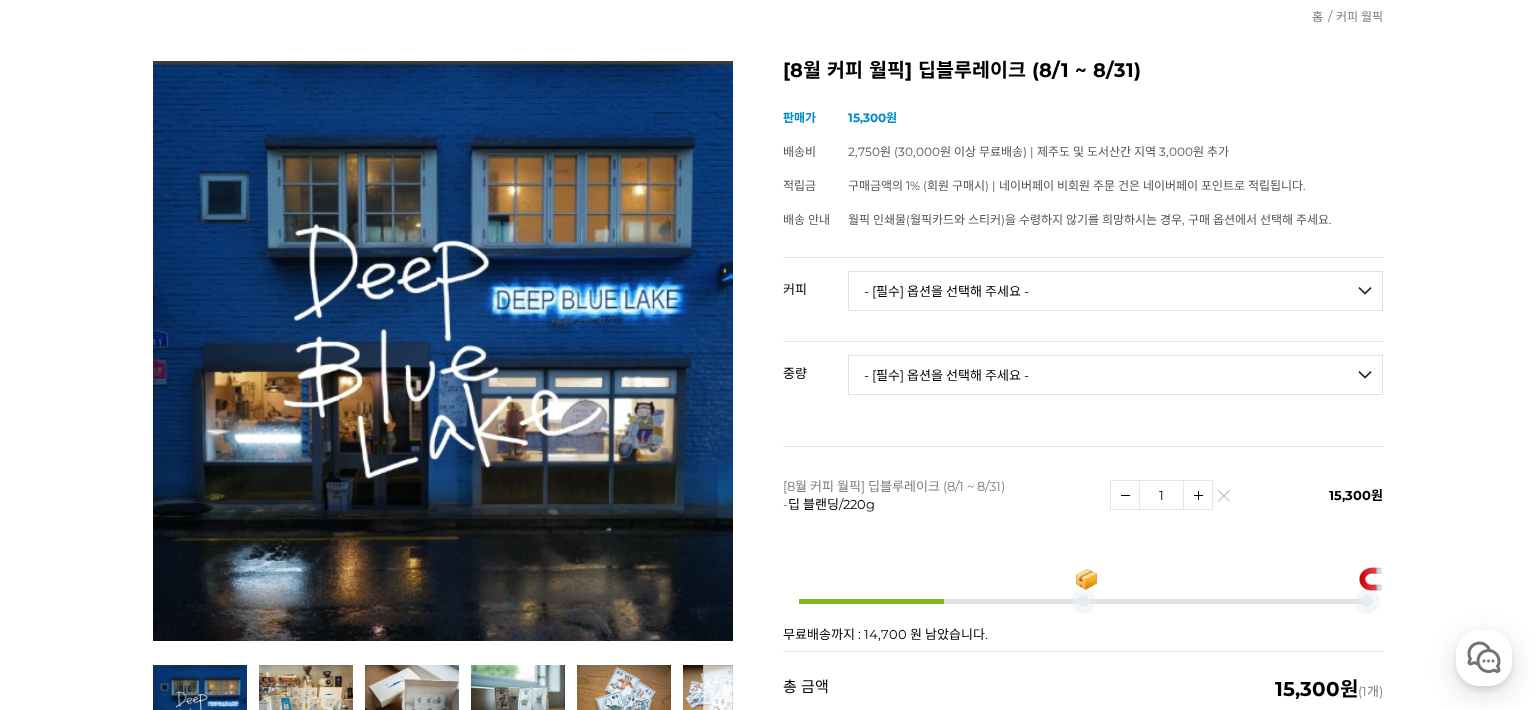 click on "- [필수] 옵션을 선택해 주세요 - ------------------- 언스페셜티 분쇄도 가이드 종이 (주문 1건당 최대 1개 제공) 월픽 인쇄물(월픽 카드와 스티커) 받지 않기 베르가못 현무 블랜딩 (언스페셜티 블렌드) 트리플베리 주작 블랜딩 (언스페셜티 블렌드) [8.6 오픈] 리치 청룡 블랜딩 (언스페셜티 블렌드) 딥 블랜딩 블루 블랜딩 다크딥 블랜딩 #1 에티오피아 예가체프 첼베사 디카페인 #2 콜롬비아 로스 노갈레스 디카페인 #3 에티오피아 알로 타미루 74158 무산소 내추럴 (288hr) #4 에티오피아 알로 타미루 미리가 워시드 #5 케냐 뚱구리 AA 워시드 [품절] #6 페루 엘 미라도르 데 산타로사 게이샤 워시드 #7 콜롬비아 엘 파라이소 리치 #8 콜롬비아 라 보헤미아 게이샤 워시드 [8.6 오픈] #23 에티오피아 시다마 벤사 두완초 74158 내추럴 #34 콜롬비아 엘 파라이소 게이샤 내추럴 [품절] 온더락 유리컵" at bounding box center [1115, 291] 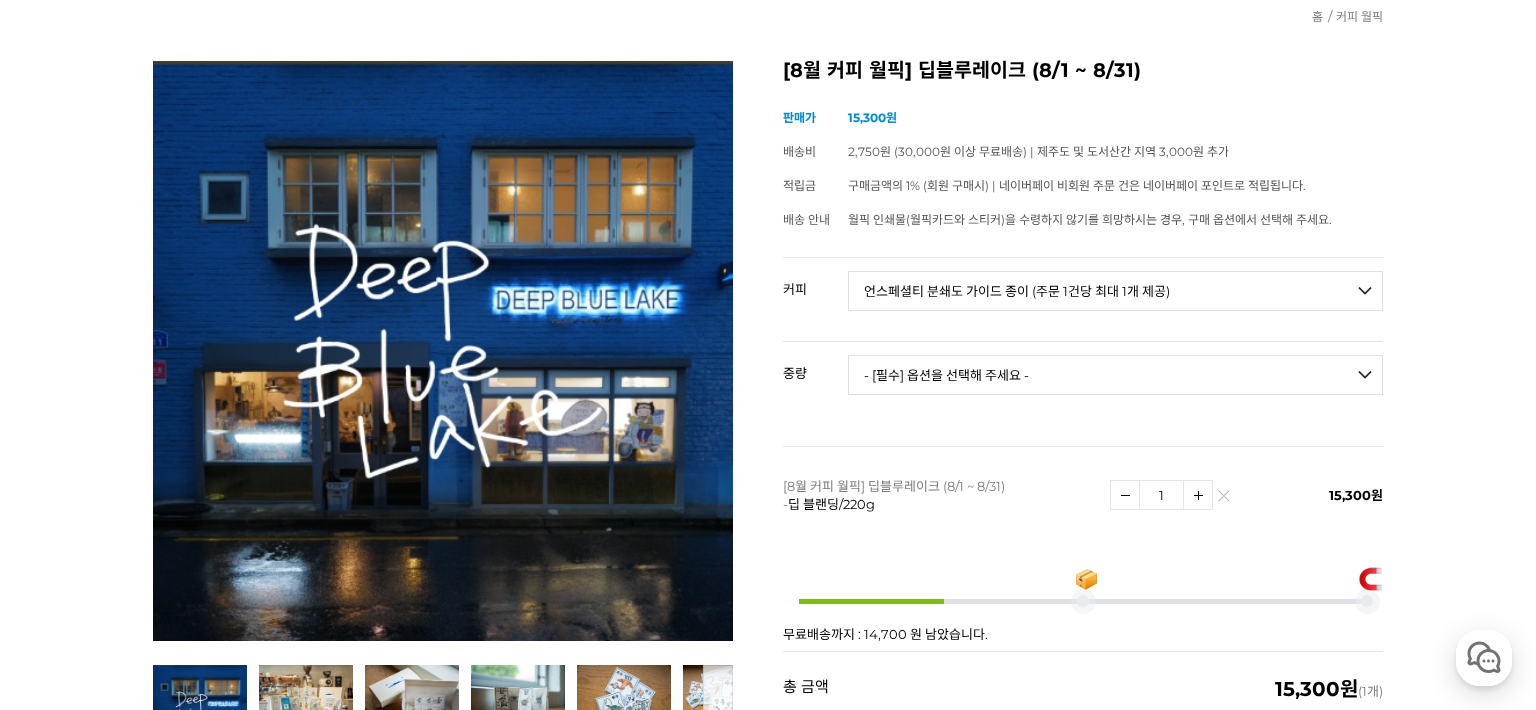 click on "- [필수] 옵션을 선택해 주세요 - ------------------- 언스페셜티 분쇄도 가이드 종이 (주문 1건당 최대 1개 제공) 월픽 인쇄물(월픽 카드와 스티커) 받지 않기 베르가못 현무 블랜딩 (언스페셜티 블렌드) 트리플베리 주작 블랜딩 (언스페셜티 블렌드) [8.6 오픈] 리치 청룡 블랜딩 (언스페셜티 블렌드) 딥 블랜딩 블루 블랜딩 다크딥 블랜딩 #1 에티오피아 예가체프 첼베사 디카페인 #2 콜롬비아 로스 노갈레스 디카페인 #3 에티오피아 알로 타미루 74158 무산소 내추럴 (288hr) #4 에티오피아 알로 타미루 미리가 워시드 #5 케냐 뚱구리 AA 워시드 [품절] #6 페루 엘 미라도르 데 산타로사 게이샤 워시드 #7 콜롬비아 엘 파라이소 리치 #8 콜롬비아 라 보헤미아 게이샤 워시드 [8.6 오픈] #23 에티오피아 시다마 벤사 두완초 74158 내추럴 #34 콜롬비아 엘 파라이소 게이샤 내추럴 [품절] 온더락 유리컵" at bounding box center (1115, 291) 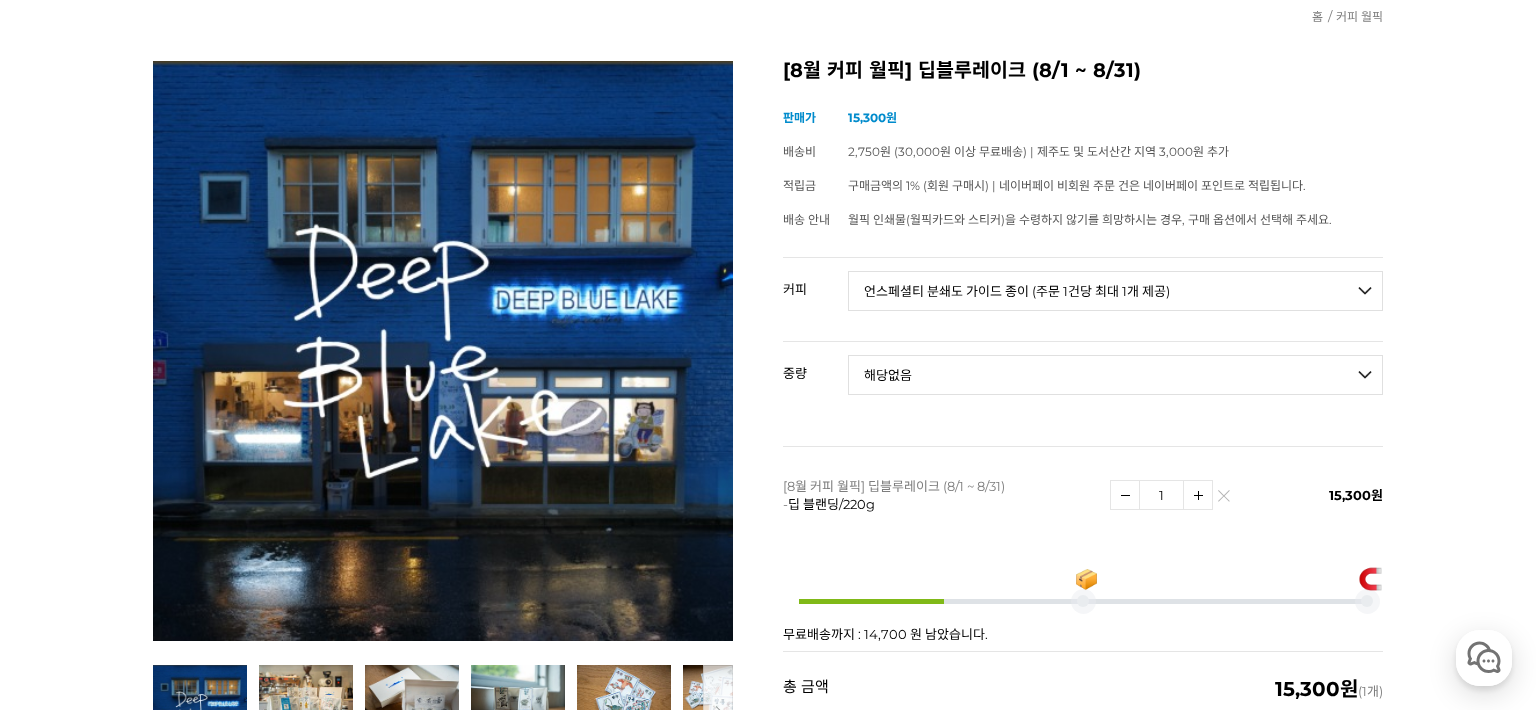 click on "- [필수] 옵션을 선택해 주세요 - ------------------- 해당없음" at bounding box center [1115, 375] 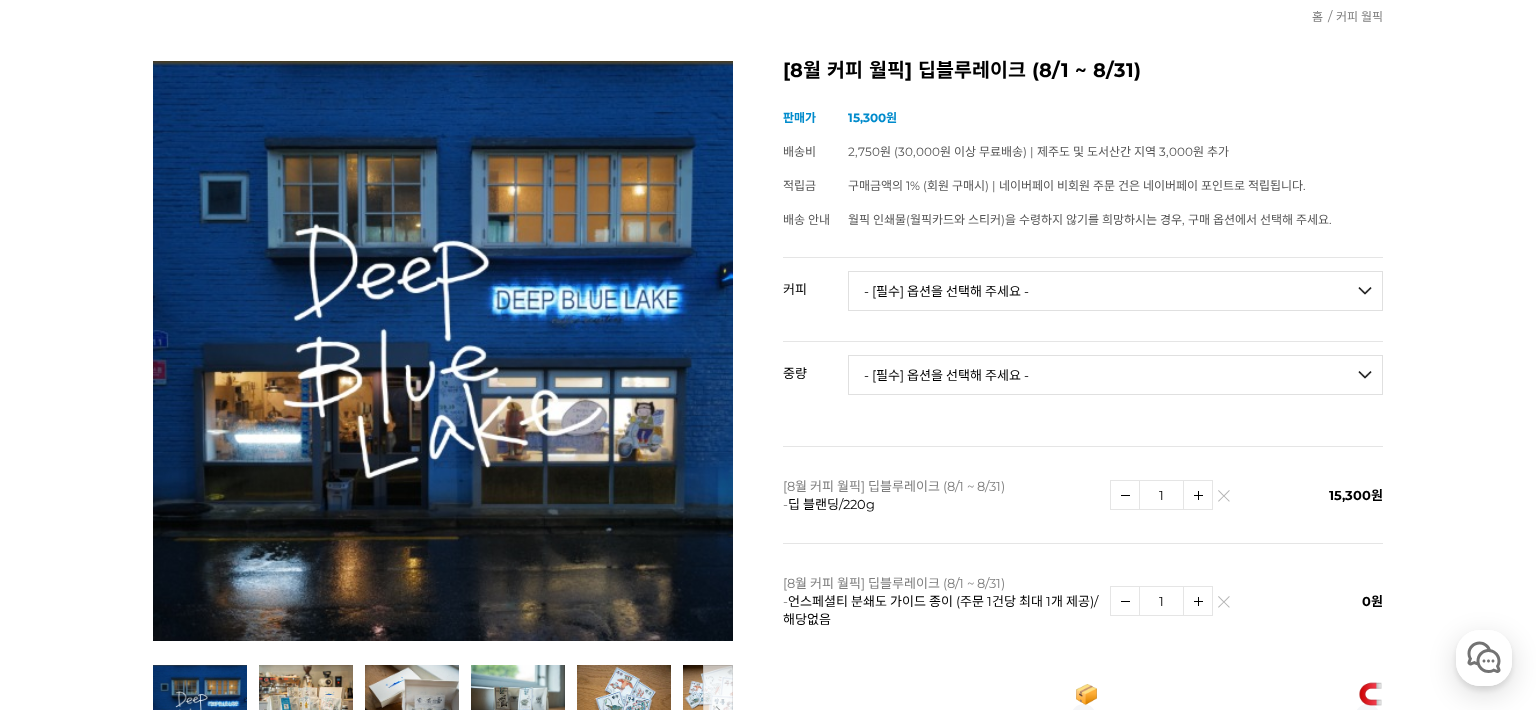 click on "- [필수] 옵션을 선택해 주세요 - ------------------- 언스페셜티 분쇄도 가이드 종이 (주문 1건당 최대 1개 제공) 월픽 인쇄물(월픽 카드와 스티커) 받지 않기 베르가못 현무 블랜딩 (언스페셜티 블렌드) 트리플베리 주작 블랜딩 (언스페셜티 블렌드) [8.6 오픈] 리치 청룡 블랜딩 (언스페셜티 블렌드) 딥 블랜딩 블루 블랜딩 다크딥 블랜딩 #1 에티오피아 예가체프 첼베사 디카페인 #2 콜롬비아 로스 노갈레스 디카페인 #3 에티오피아 알로 타미루 74158 무산소 내추럴 (288hr) #4 에티오피아 알로 타미루 미리가 워시드 #5 케냐 뚱구리 AA 워시드 [품절] #6 페루 엘 미라도르 데 산타로사 게이샤 워시드 #7 콜롬비아 엘 파라이소 리치 #8 콜롬비아 라 보헤미아 게이샤 워시드 [8.6 오픈] #23 에티오피아 시다마 벤사 두완초 74158 내추럴 #34 콜롬비아 엘 파라이소 게이샤 내추럴 [품절] 온더락 유리컵" at bounding box center (1115, 291) 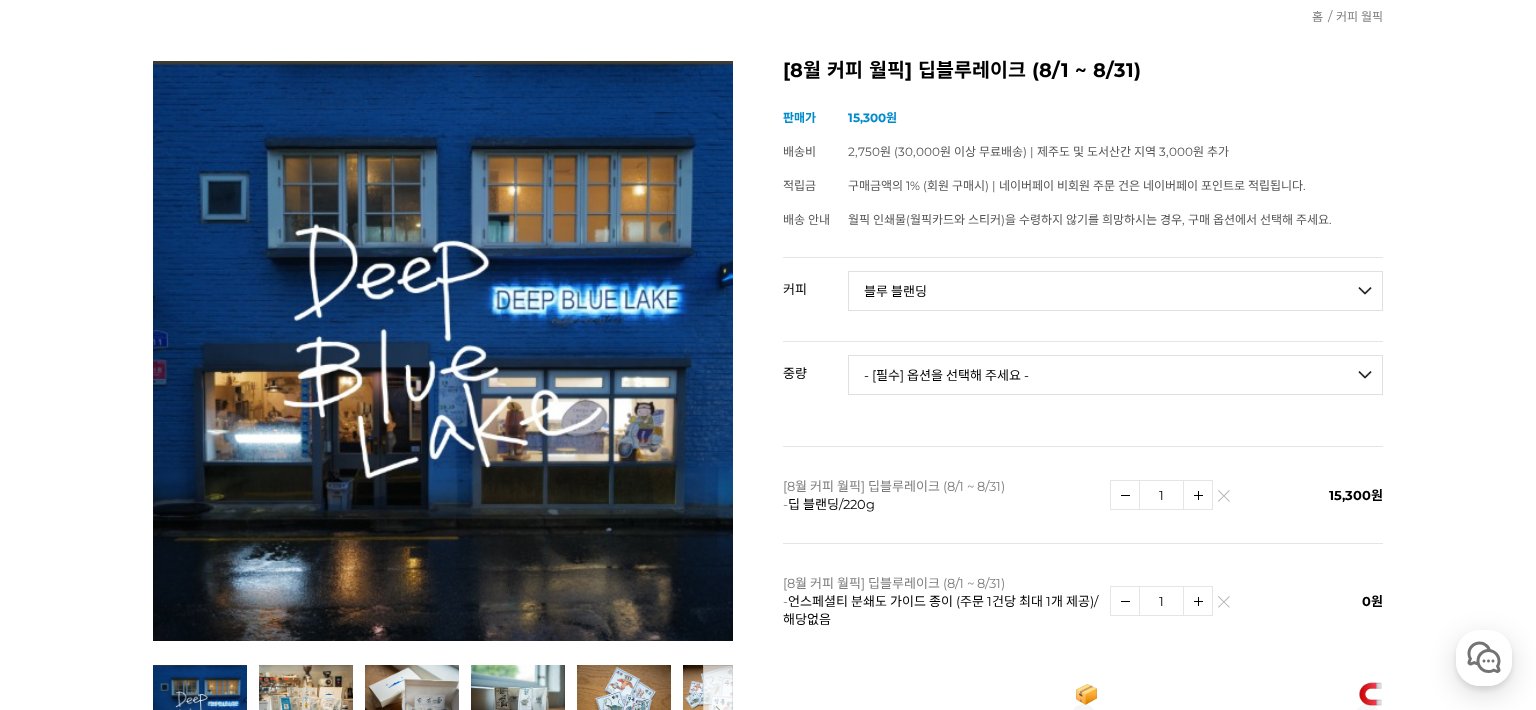 click on "- [필수] 옵션을 선택해 주세요 - ------------------- 언스페셜티 분쇄도 가이드 종이 (주문 1건당 최대 1개 제공) 월픽 인쇄물(월픽 카드와 스티커) 받지 않기 베르가못 현무 블랜딩 (언스페셜티 블렌드) 트리플베리 주작 블랜딩 (언스페셜티 블렌드) [8.6 오픈] 리치 청룡 블랜딩 (언스페셜티 블렌드) 딥 블랜딩 블루 블랜딩 다크딥 블랜딩 #1 에티오피아 예가체프 첼베사 디카페인 #2 콜롬비아 로스 노갈레스 디카페인 #3 에티오피아 알로 타미루 74158 무산소 내추럴 (288hr) #4 에티오피아 알로 타미루 미리가 워시드 #5 케냐 뚱구리 AA 워시드 [품절] #6 페루 엘 미라도르 데 산타로사 게이샤 워시드 #7 콜롬비아 엘 파라이소 리치 #8 콜롬비아 라 보헤미아 게이샤 워시드 [8.6 오픈] #23 에티오피아 시다마 벤사 두완초 74158 내추럴 #34 콜롬비아 엘 파라이소 게이샤 내추럴 [품절] 온더락 유리컵" at bounding box center [1115, 291] 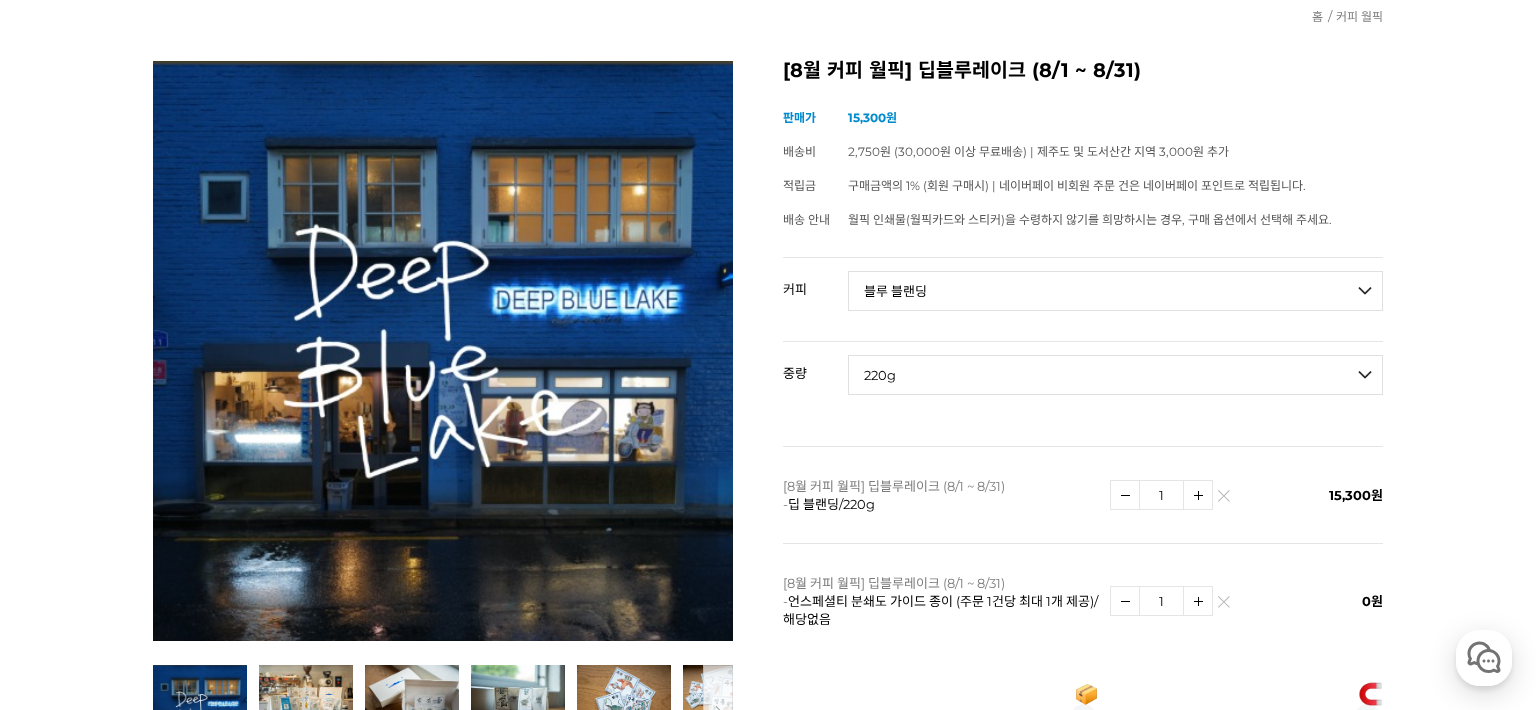 click on "- [필수] 옵션을 선택해 주세요 - ------------------- 220g 500g 1kg" at bounding box center (1115, 375) 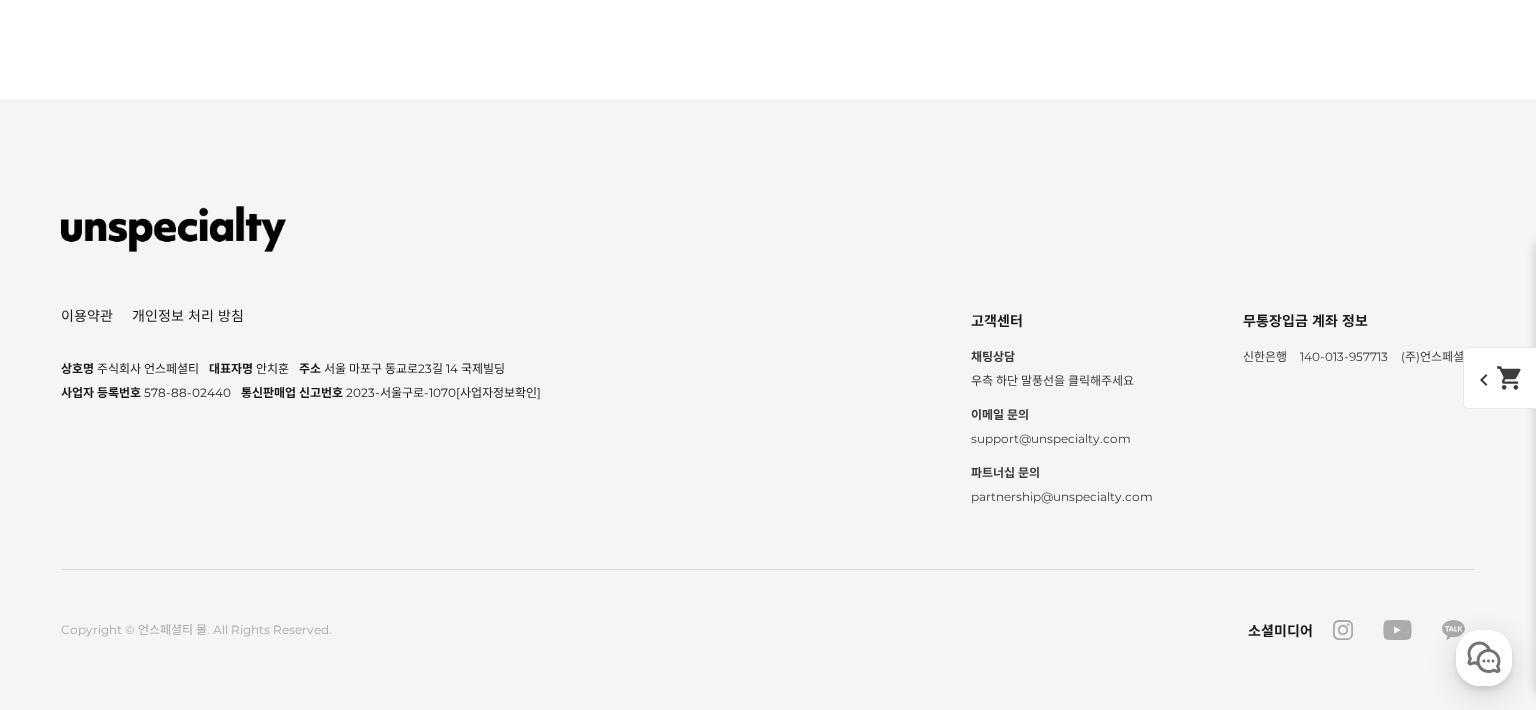 scroll, scrollTop: 33324, scrollLeft: 0, axis: vertical 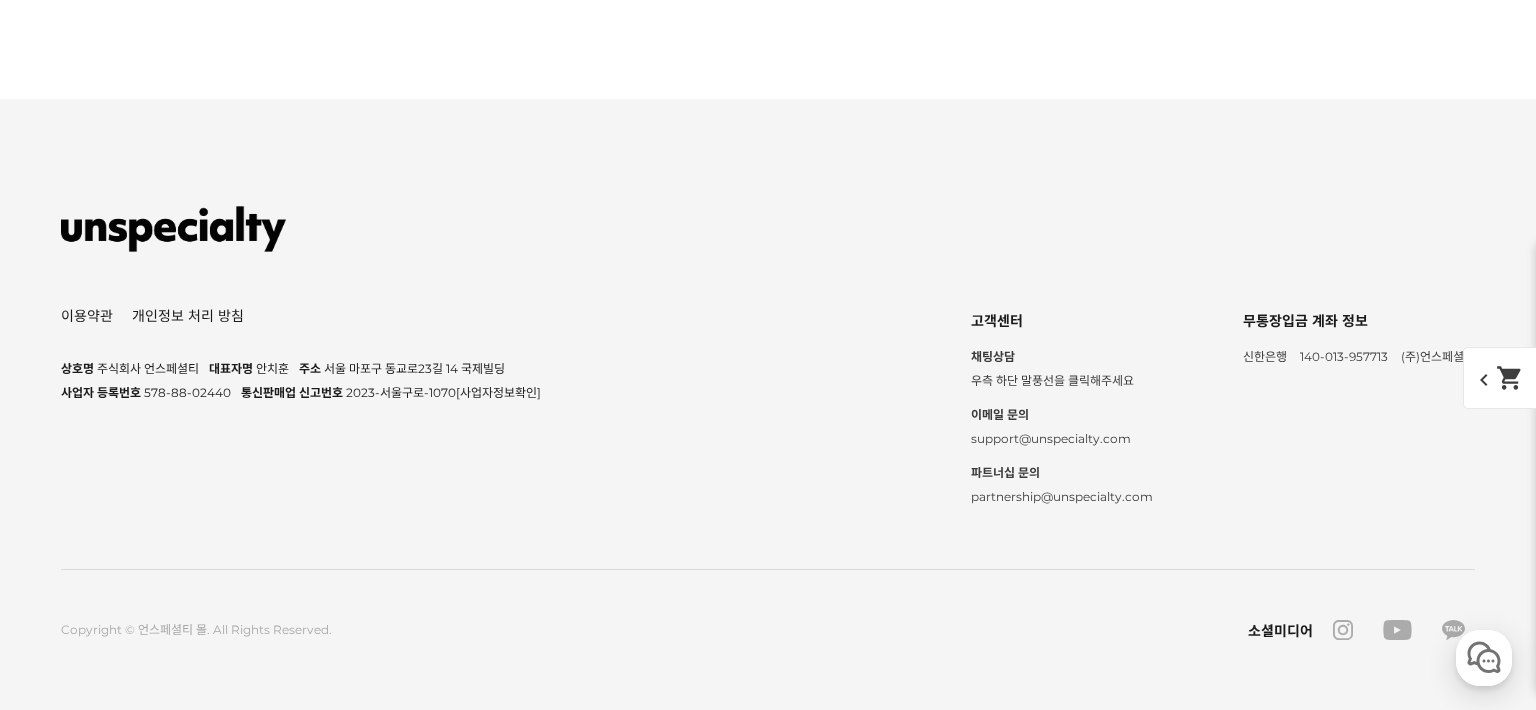 click at bounding box center (220, -2128) 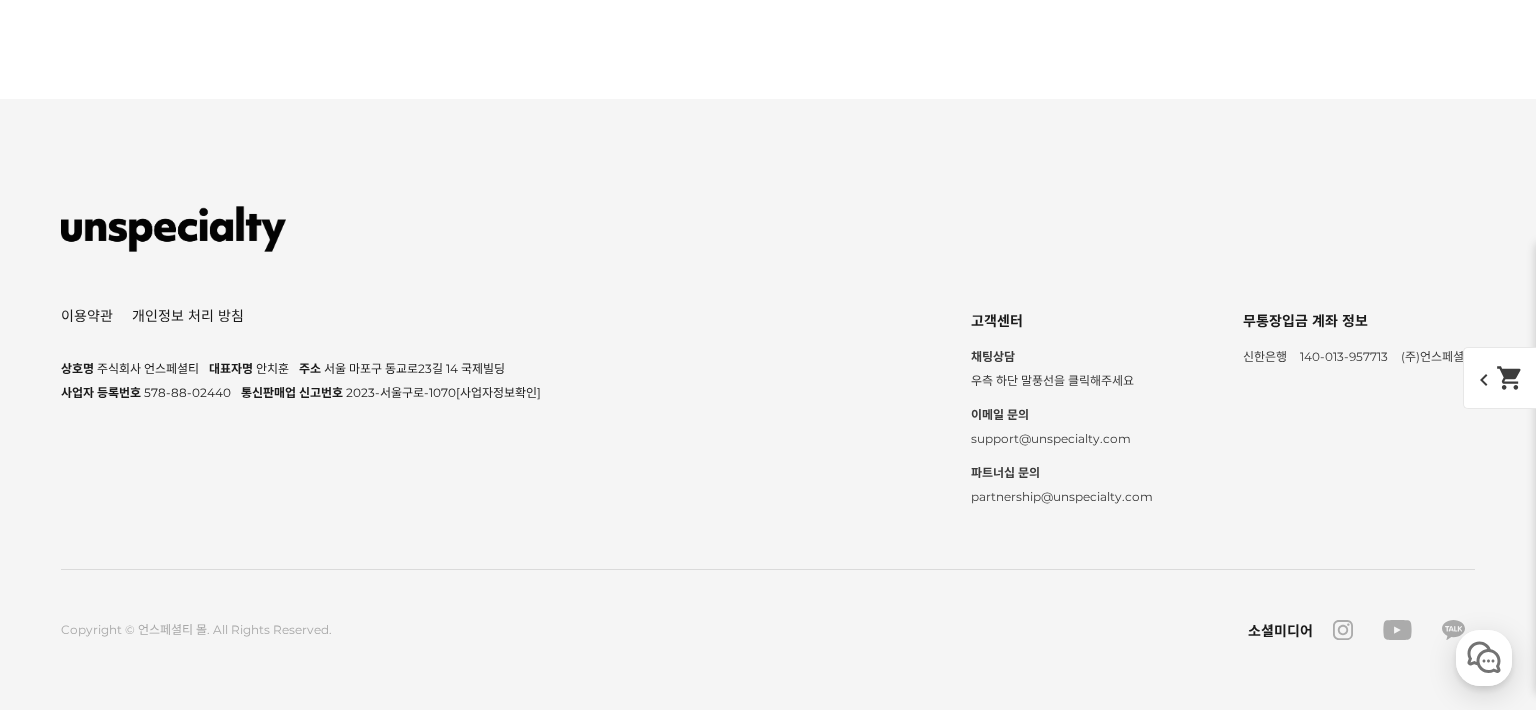 click on "배송 문의" at bounding box center (402, -1020) 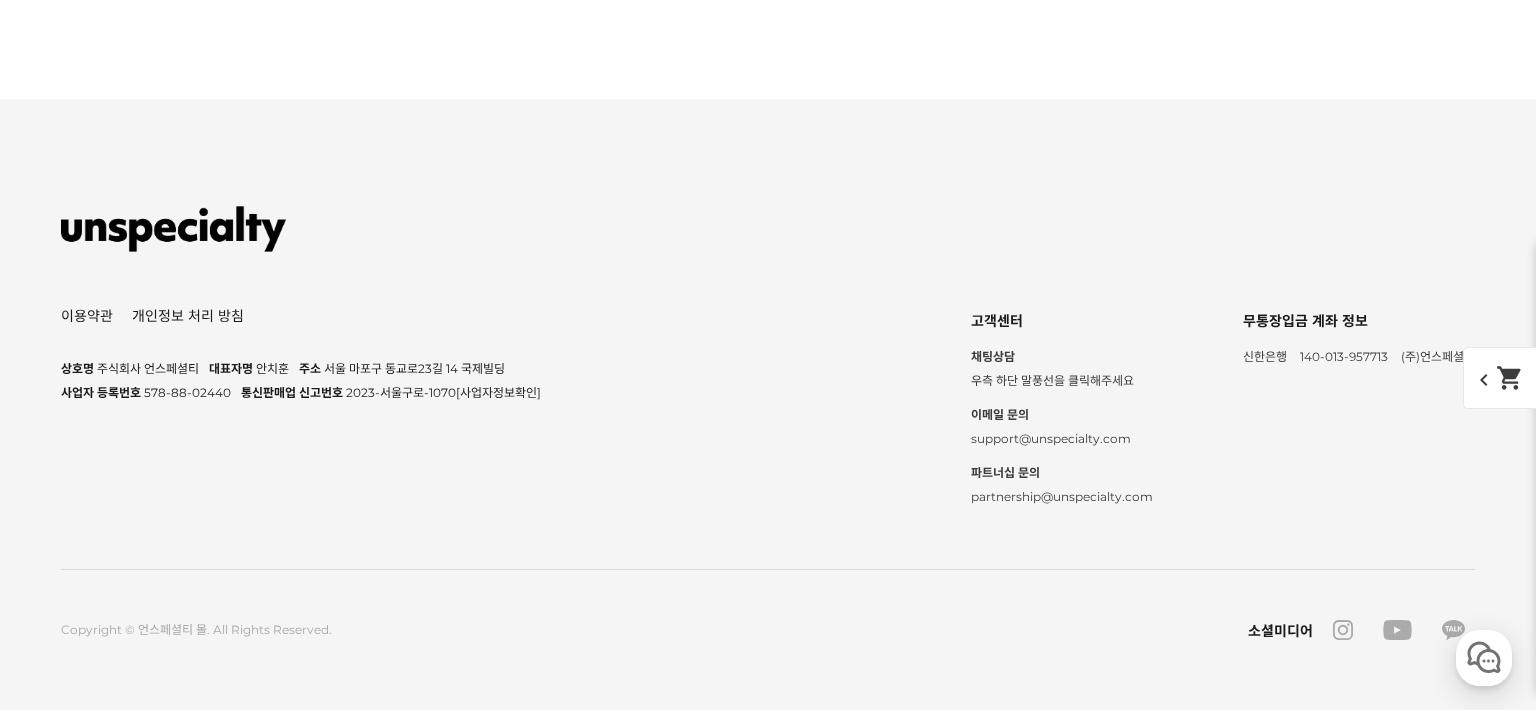 click on "댓글 조회  1" at bounding box center [241, -1026] 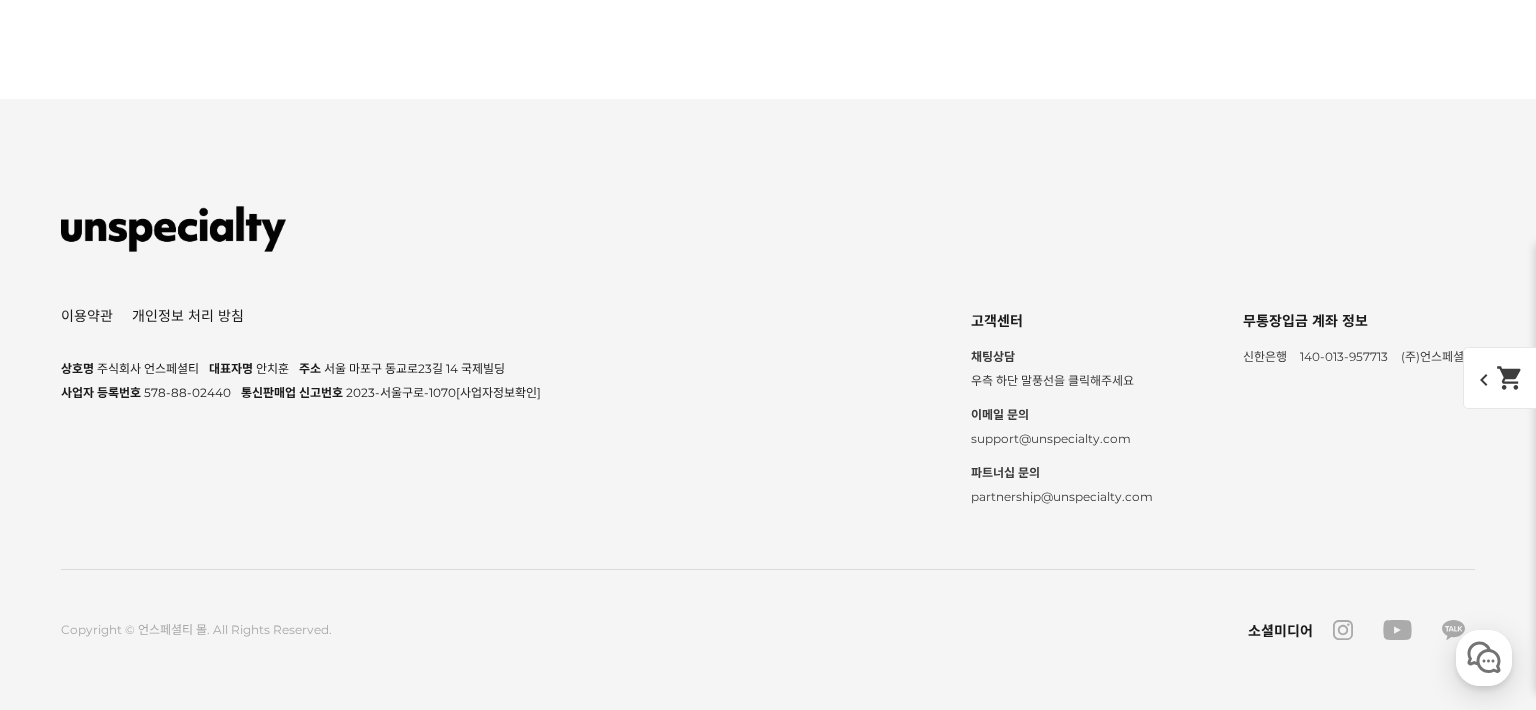 scroll, scrollTop: 35358, scrollLeft: 0, axis: vertical 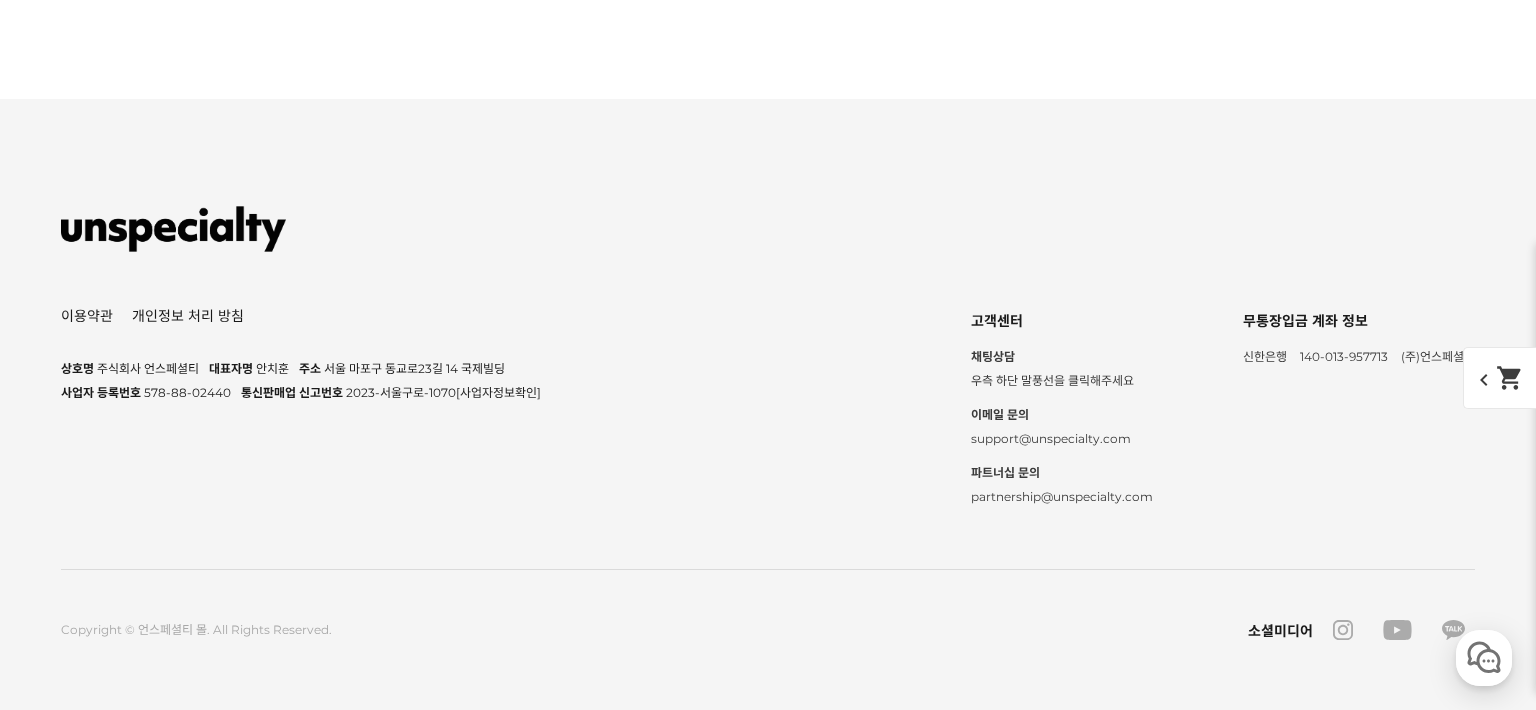 click on "댓글 조회  1" at bounding box center [241, -1178] 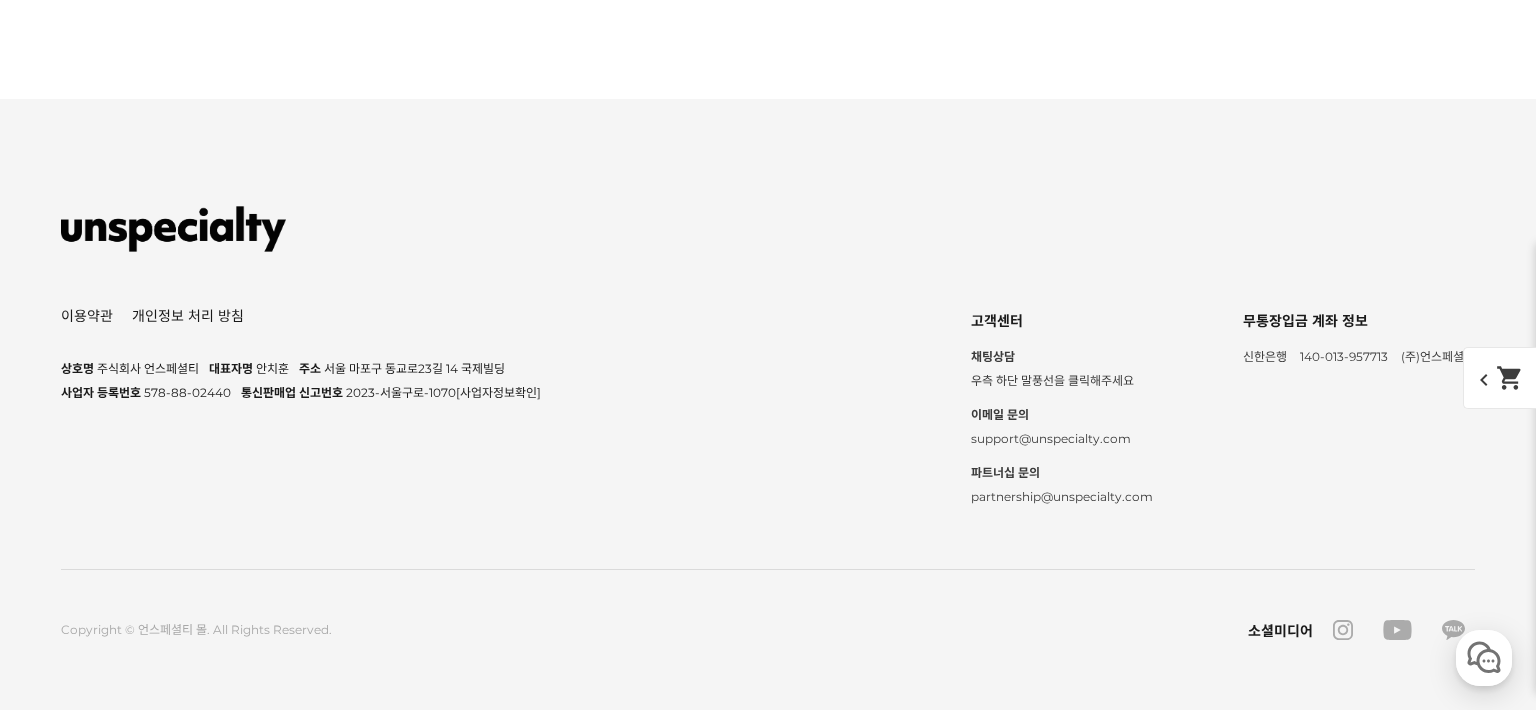 scroll, scrollTop: 35858, scrollLeft: 0, axis: vertical 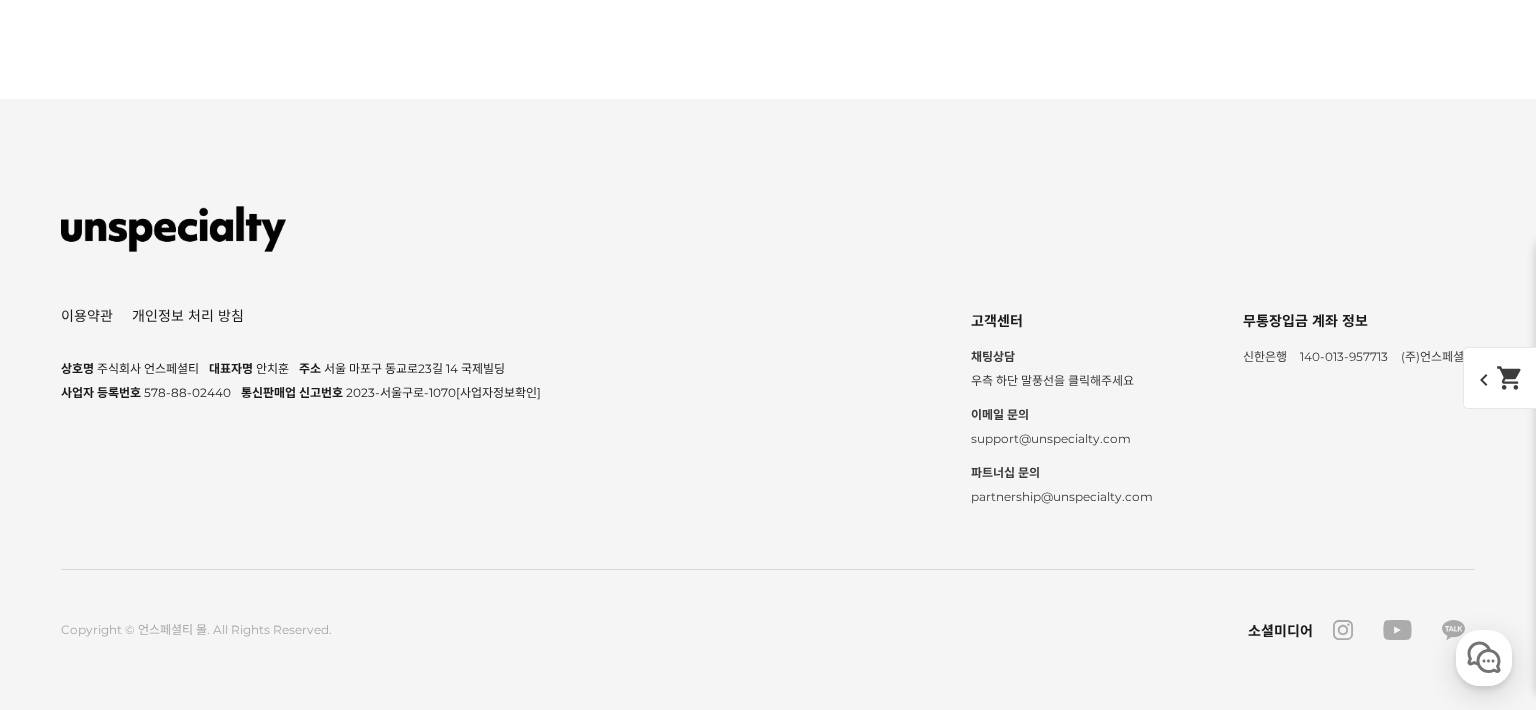 click on "댓글 조회  1" at bounding box center (241, -950) 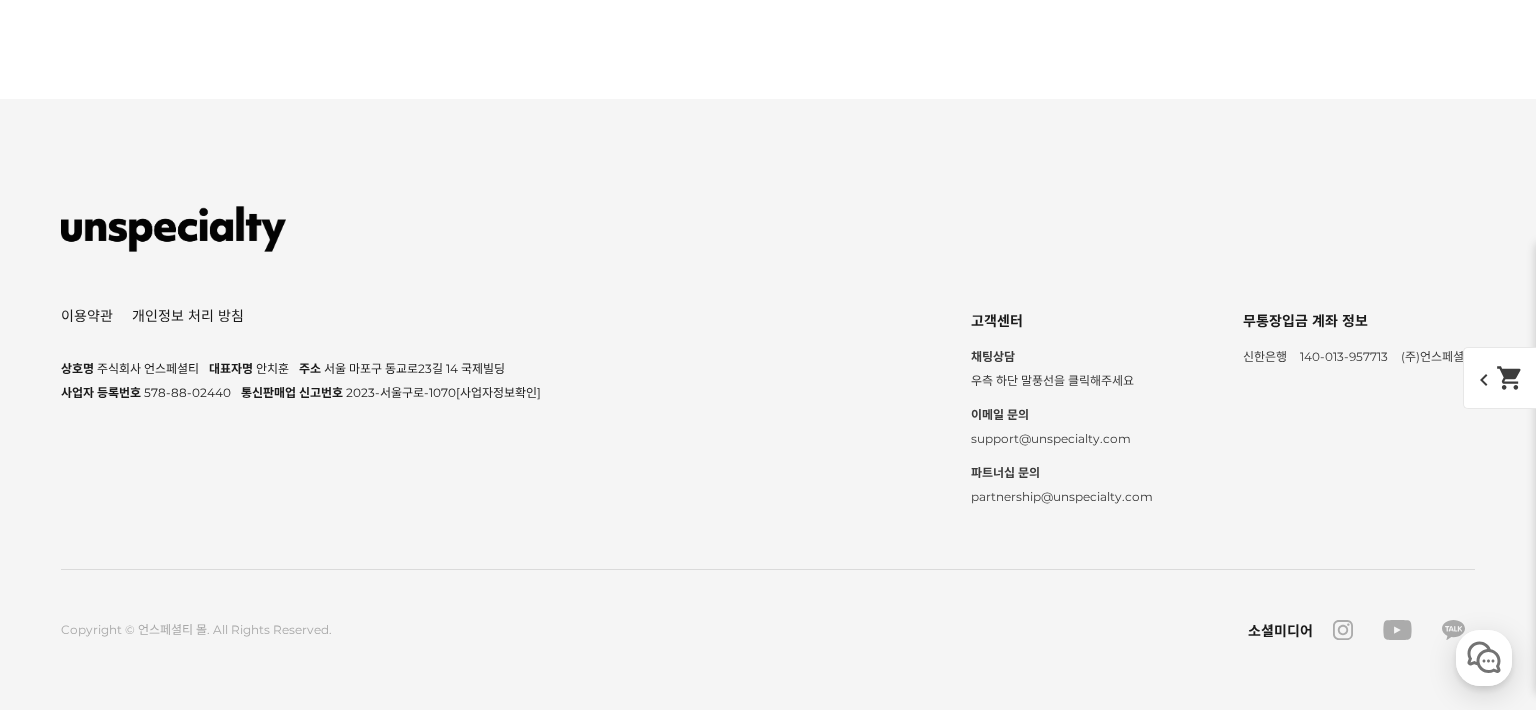 scroll, scrollTop: 35858, scrollLeft: 0, axis: vertical 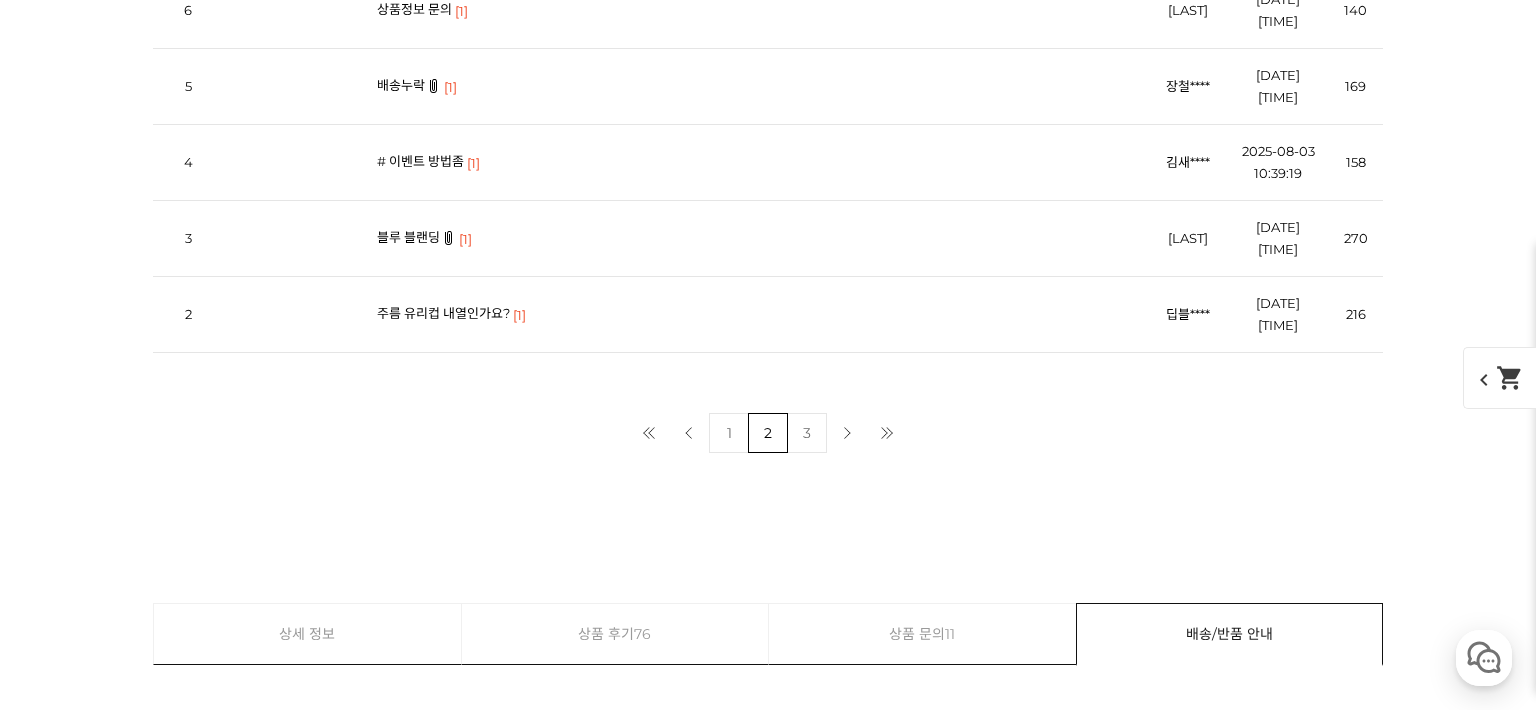 click on "블루 블랜딩" at bounding box center (408, 237) 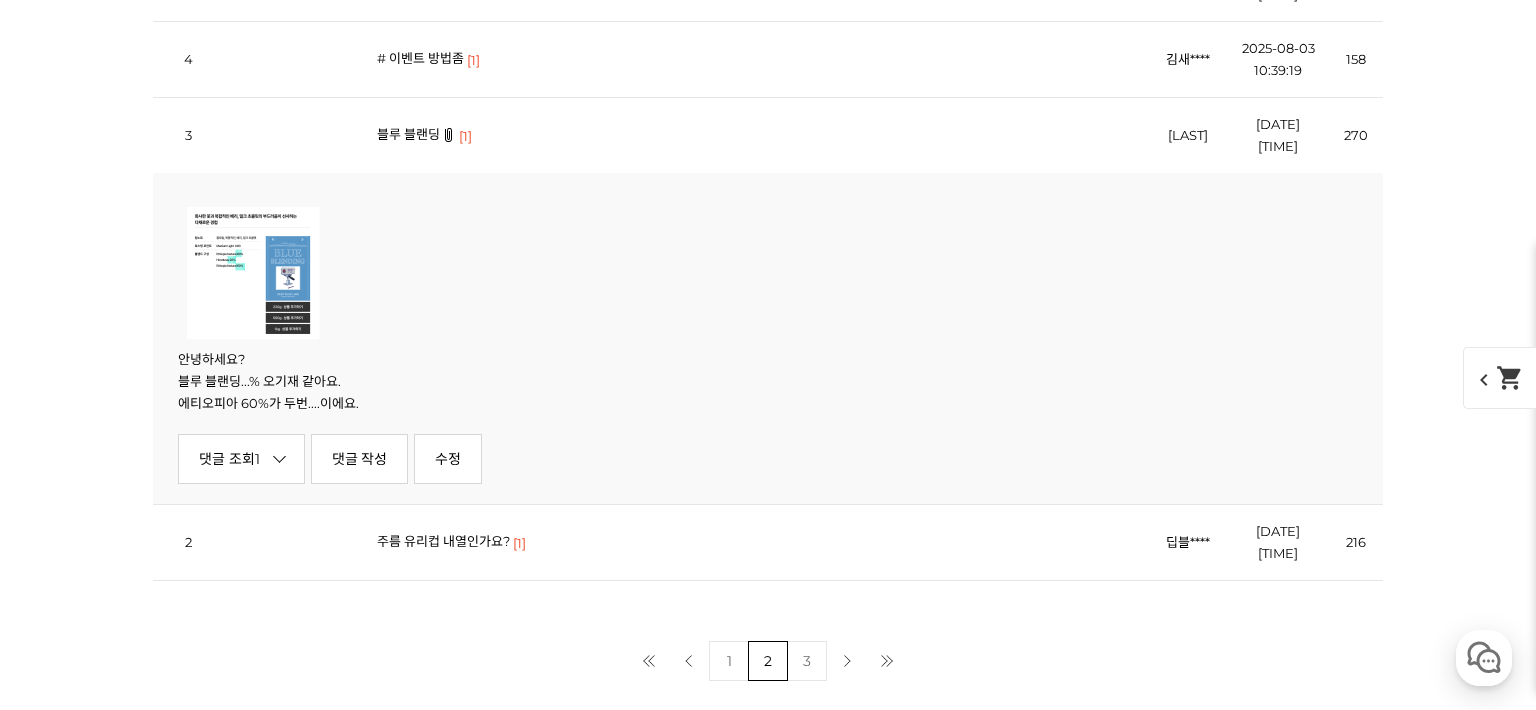 scroll, scrollTop: 6416, scrollLeft: 0, axis: vertical 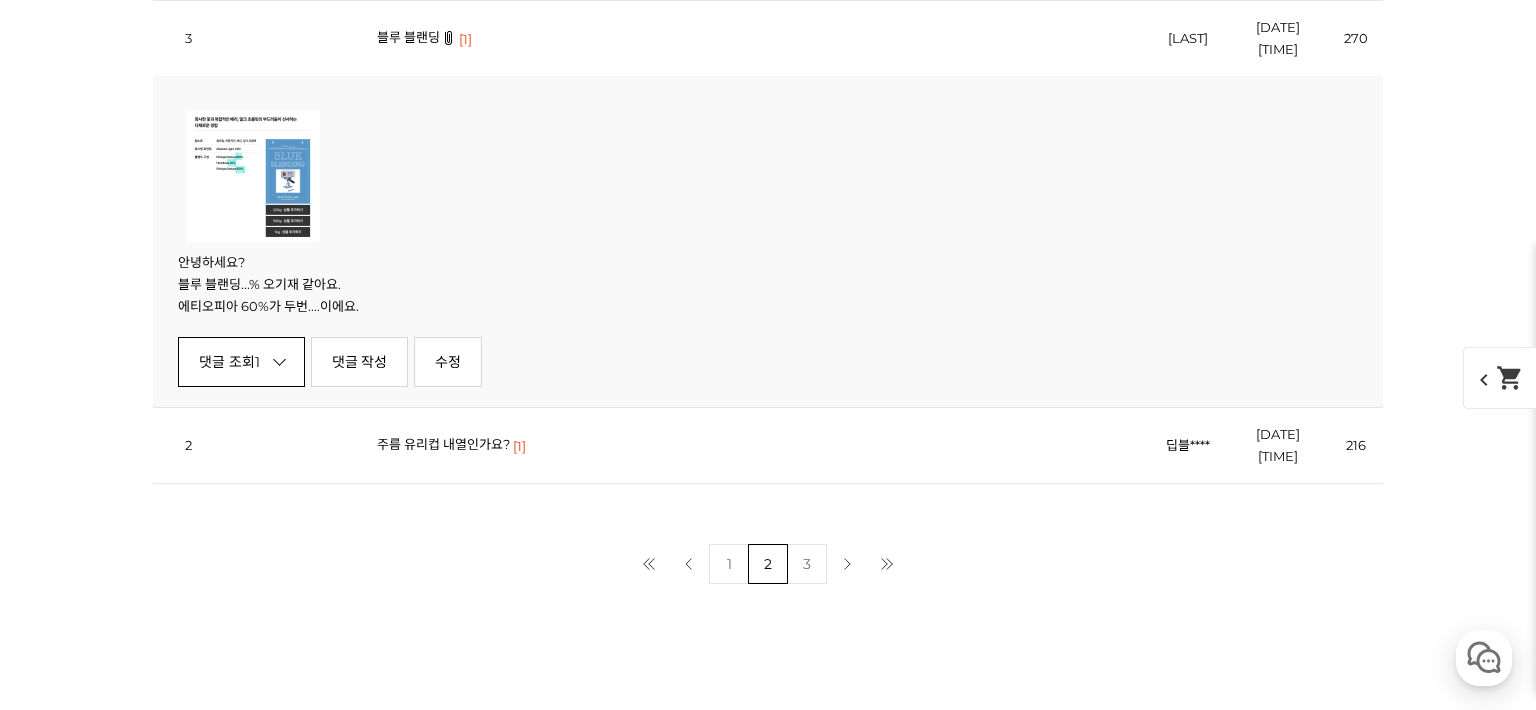 click on "댓글 조회  1" at bounding box center [241, 362] 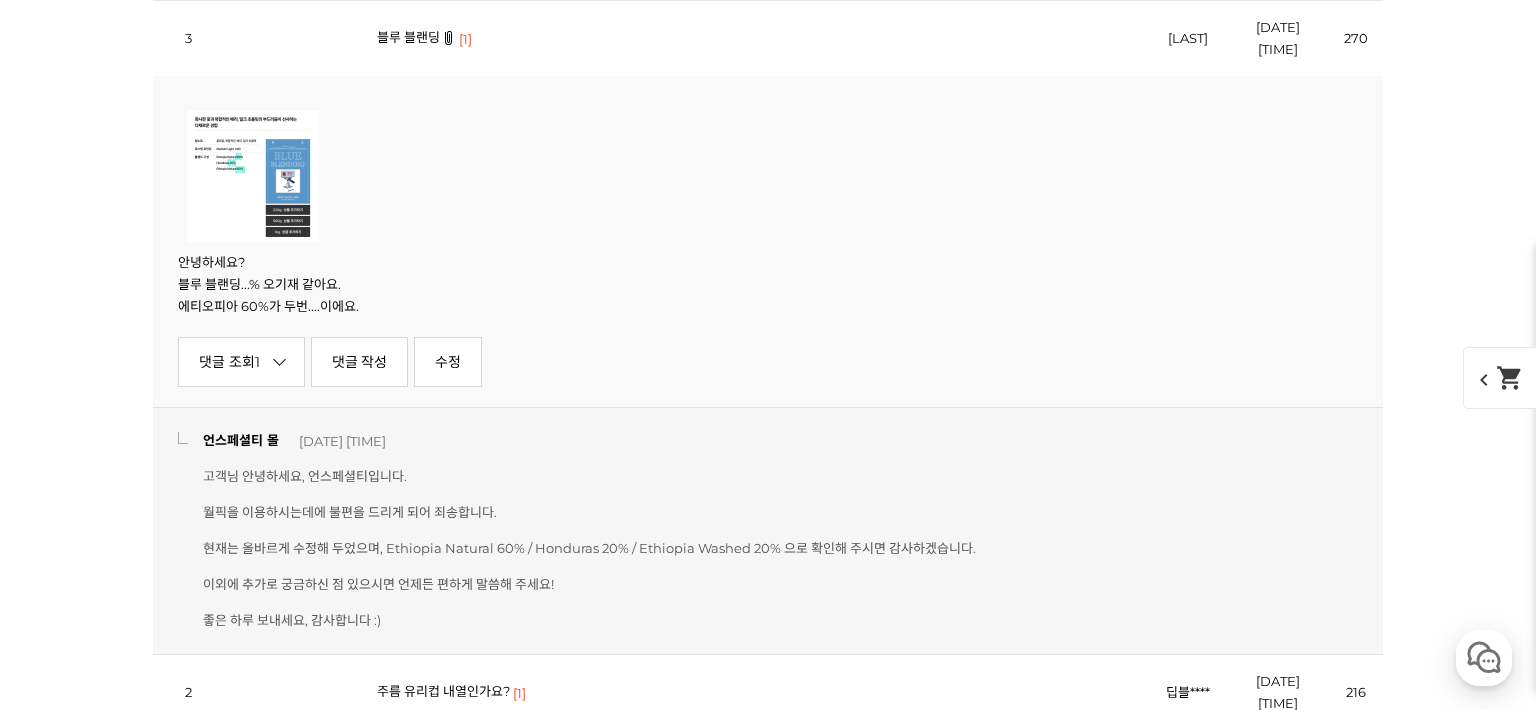 click at bounding box center [253, 176] 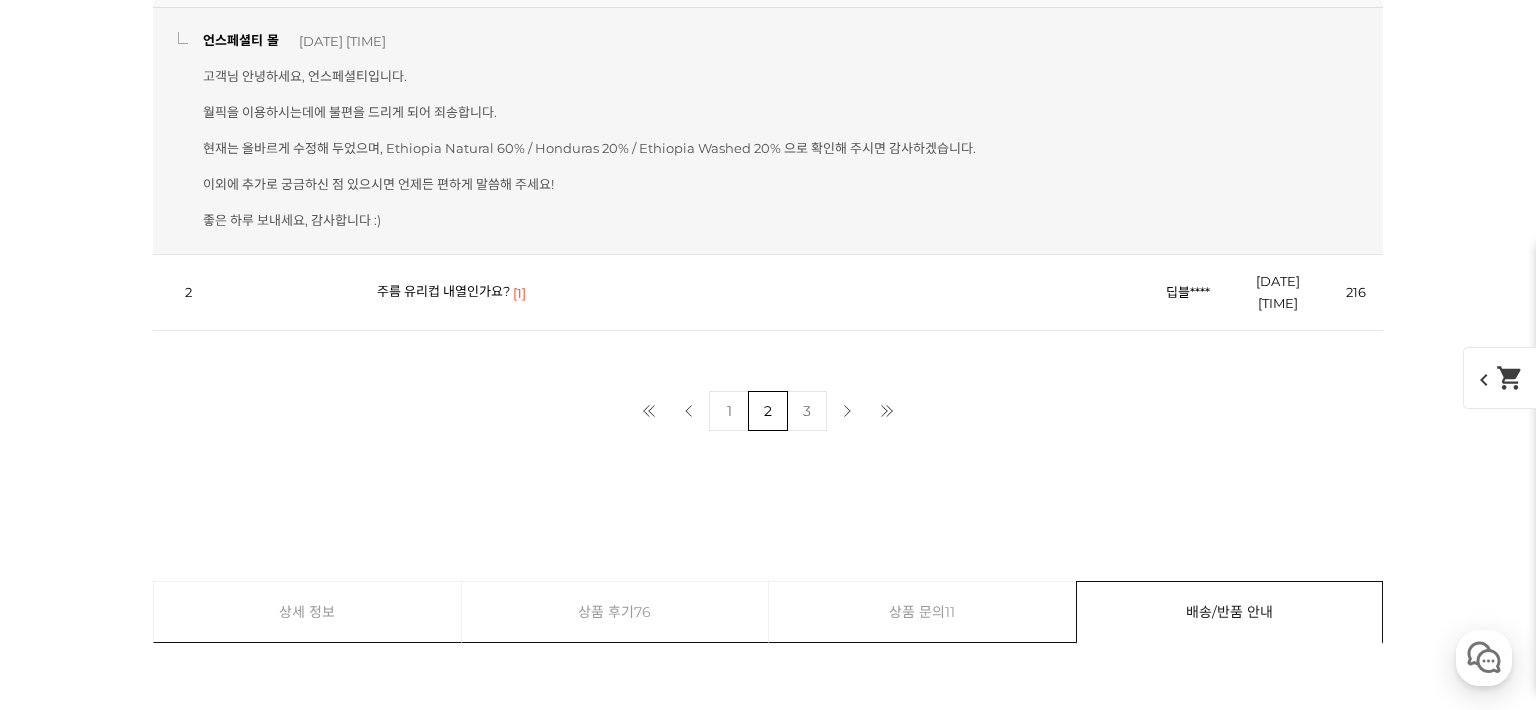 click on "3" at bounding box center [807, 411] 